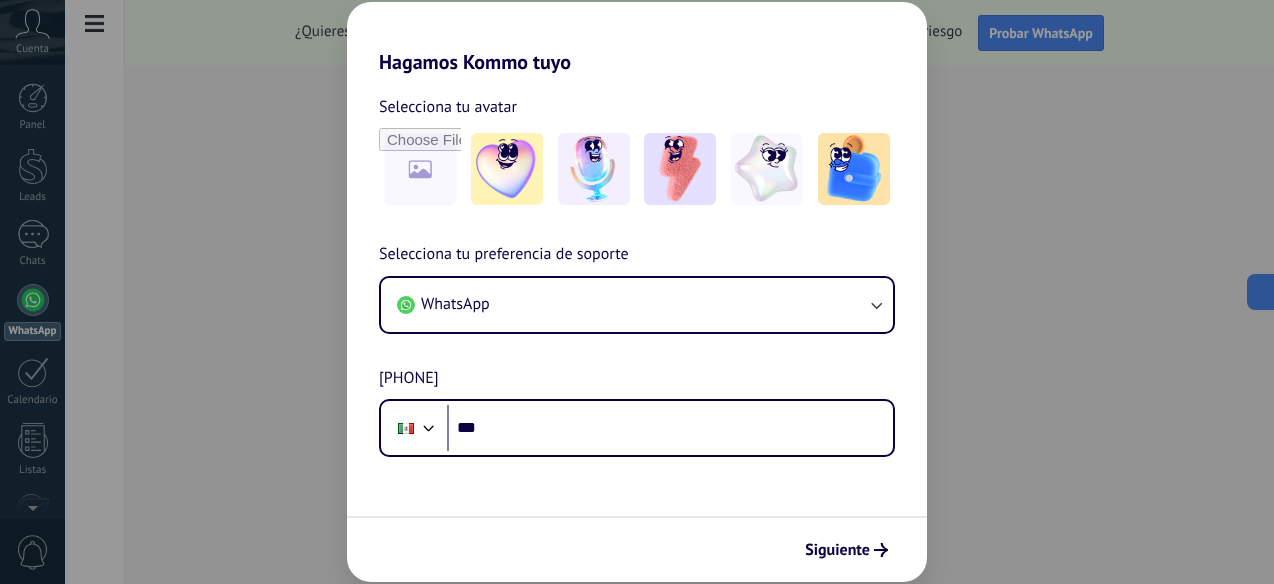 scroll, scrollTop: 0, scrollLeft: 0, axis: both 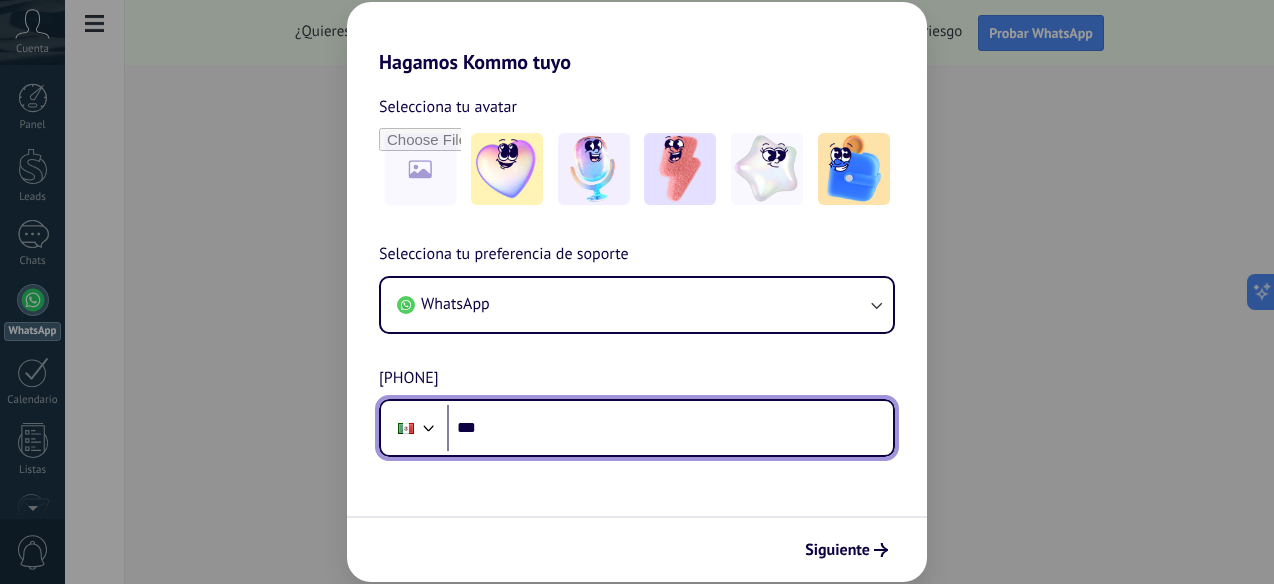 click on "***" at bounding box center (670, 428) 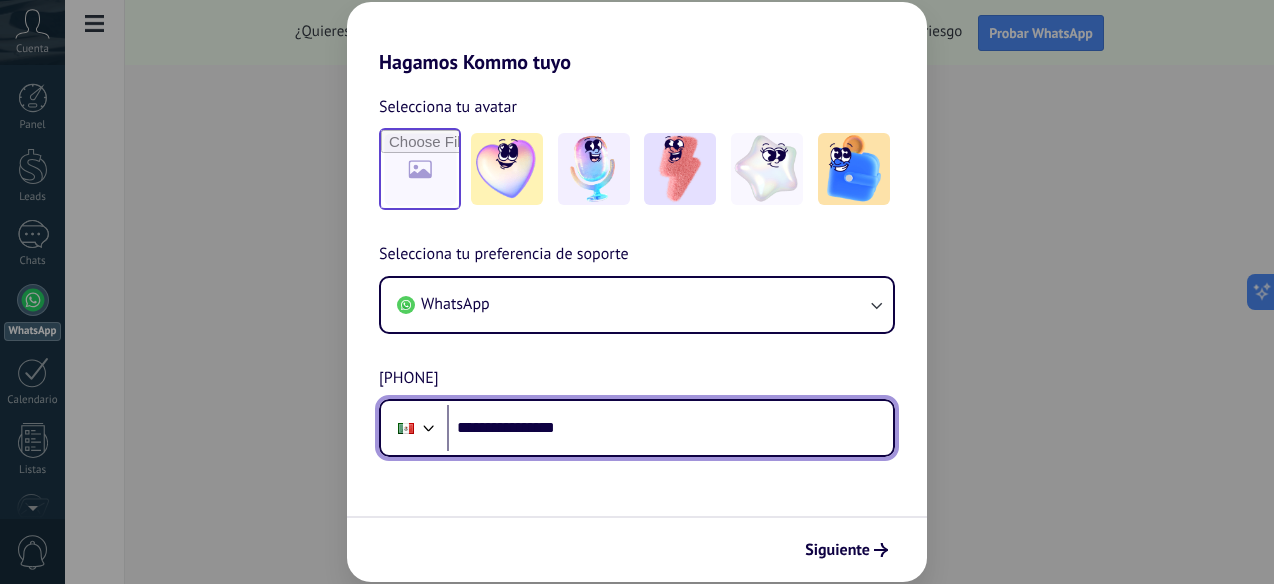 type on "**********" 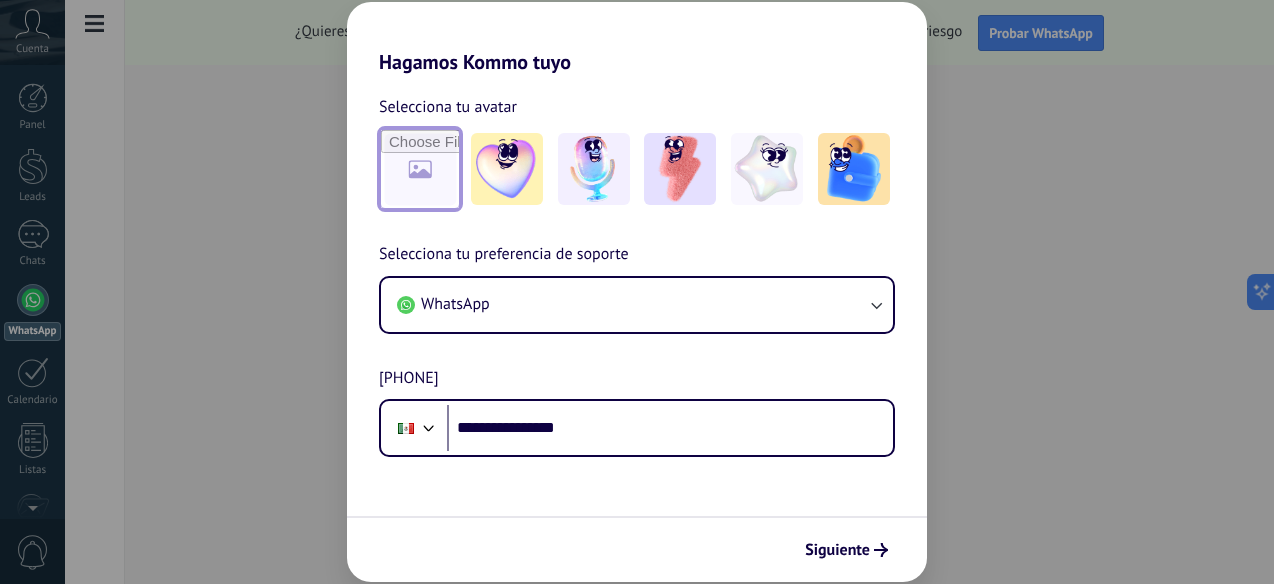 click at bounding box center [420, 169] 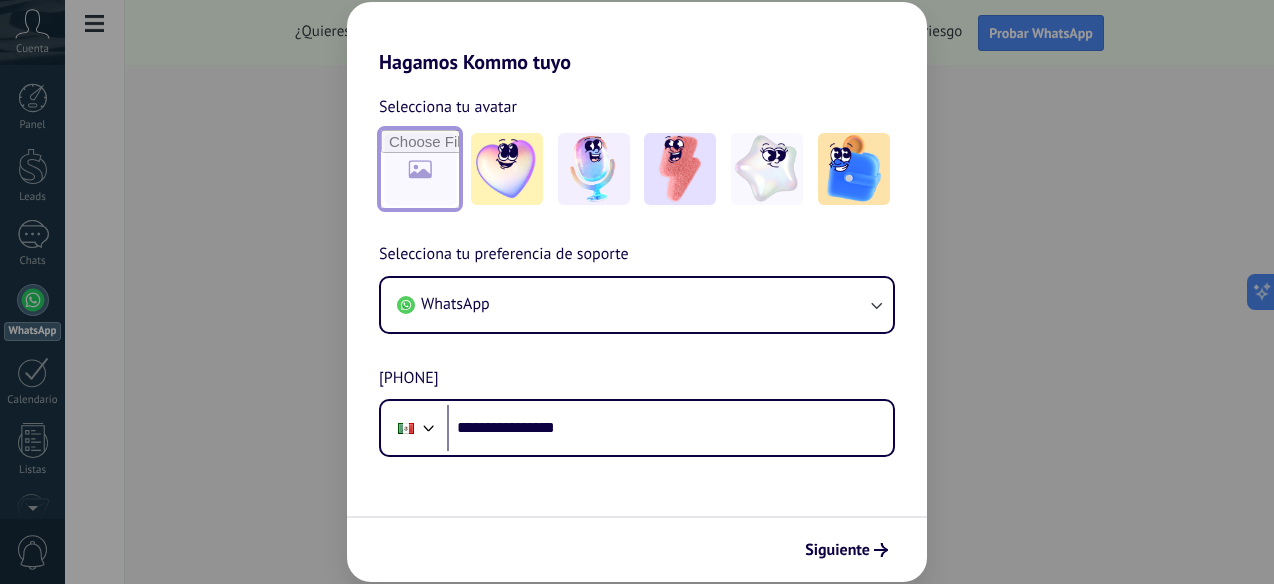 type on "**********" 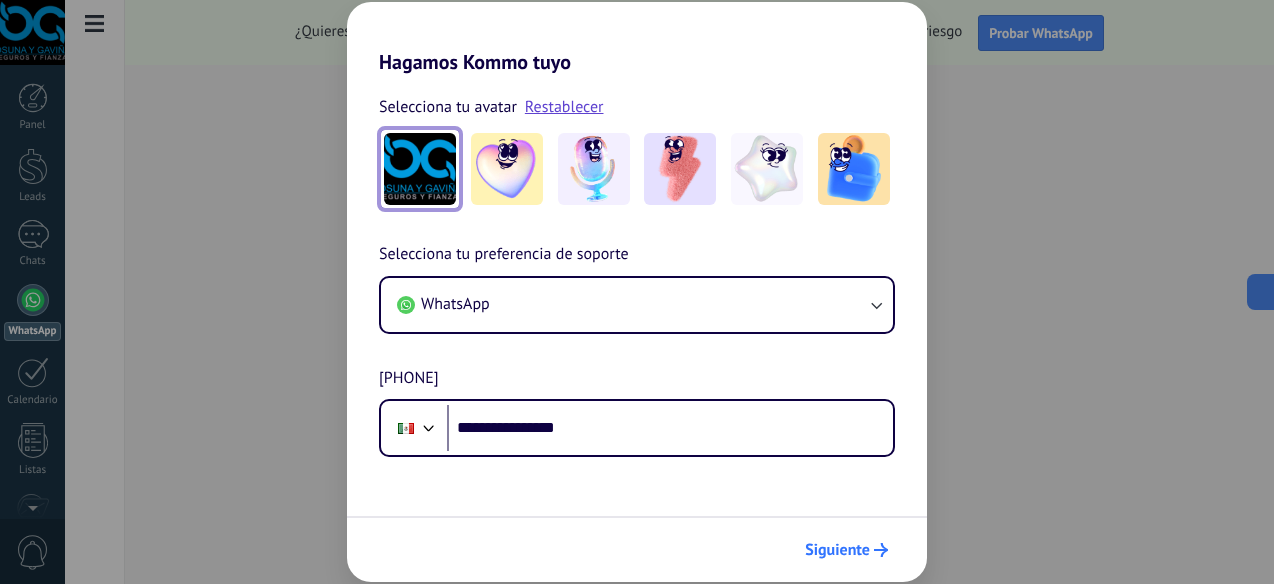 click on "Siguiente" at bounding box center (837, 550) 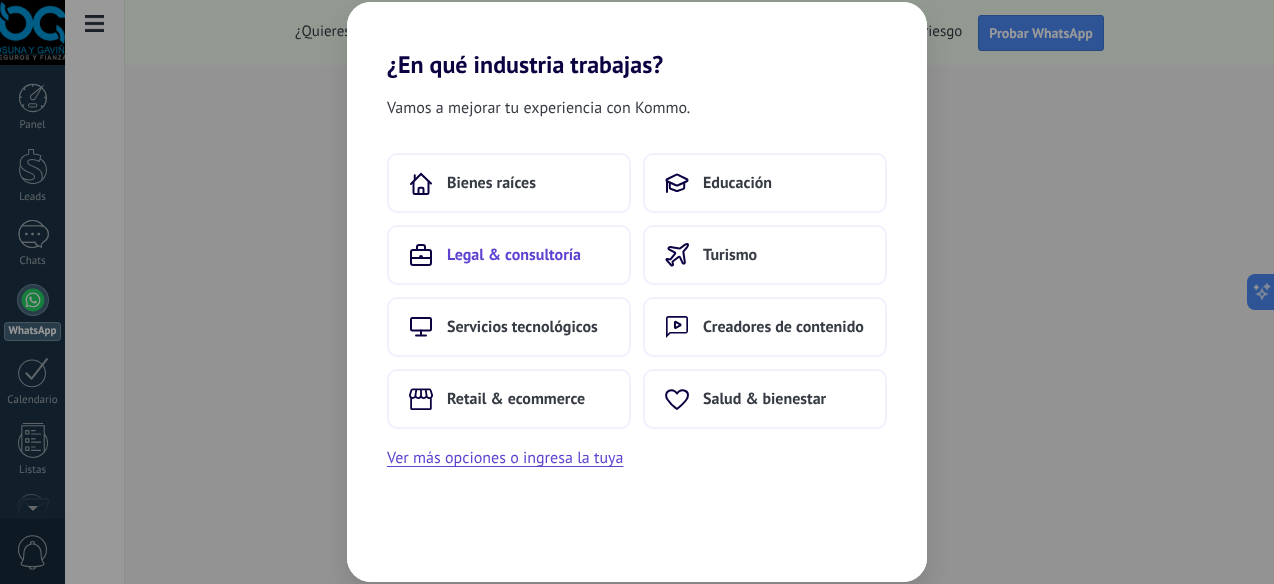 click on "Legal & consultoría" at bounding box center (491, 183) 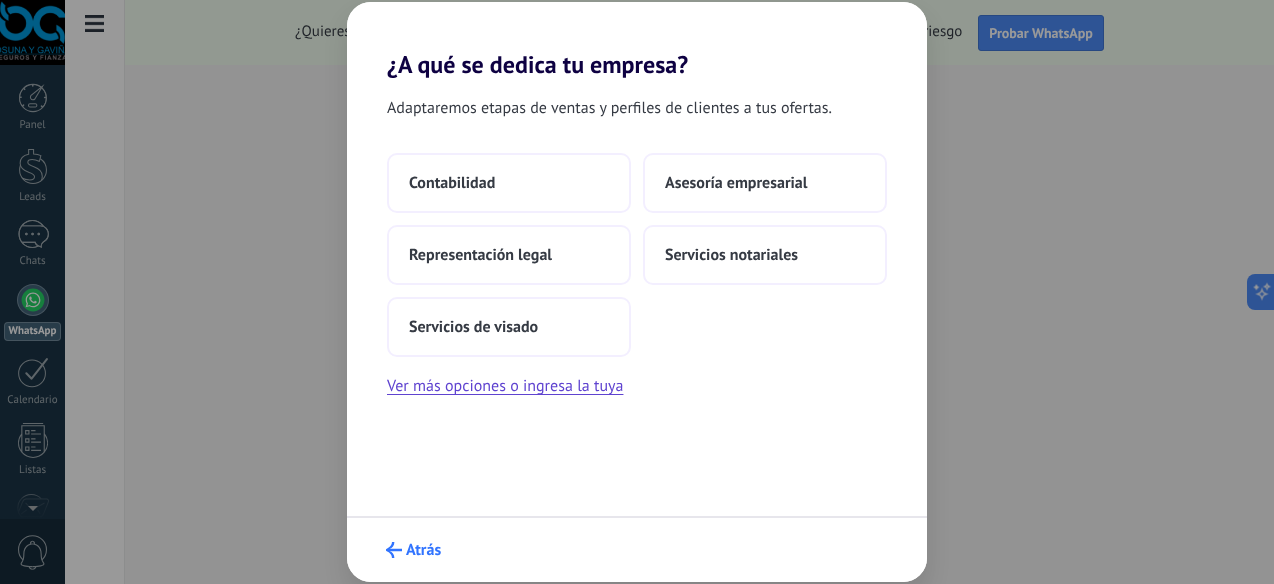click on "Atrás" at bounding box center [423, 550] 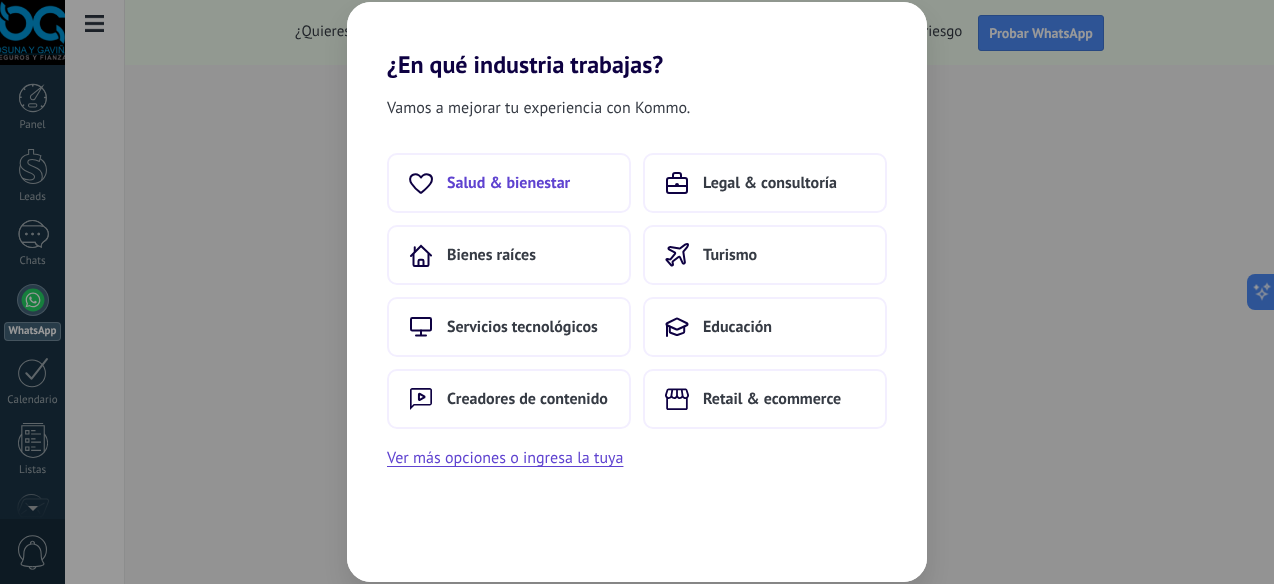 click on "Salud & bienestar" at bounding box center (508, 183) 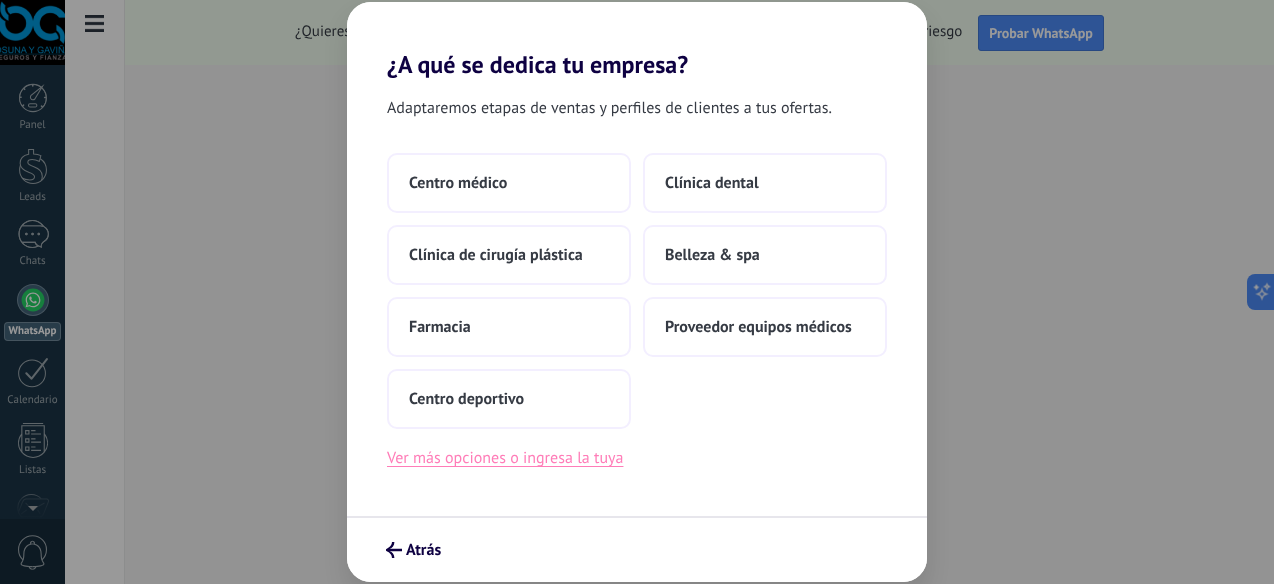 click on "Ver más opciones o ingresa la tuya" at bounding box center [505, 458] 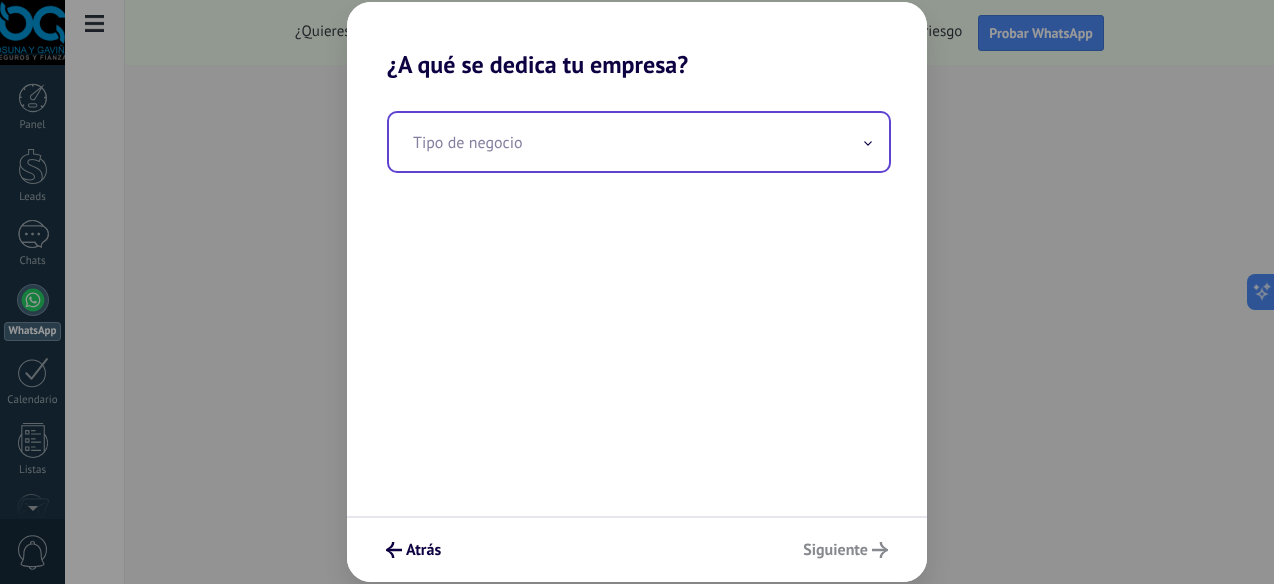 click at bounding box center (639, 142) 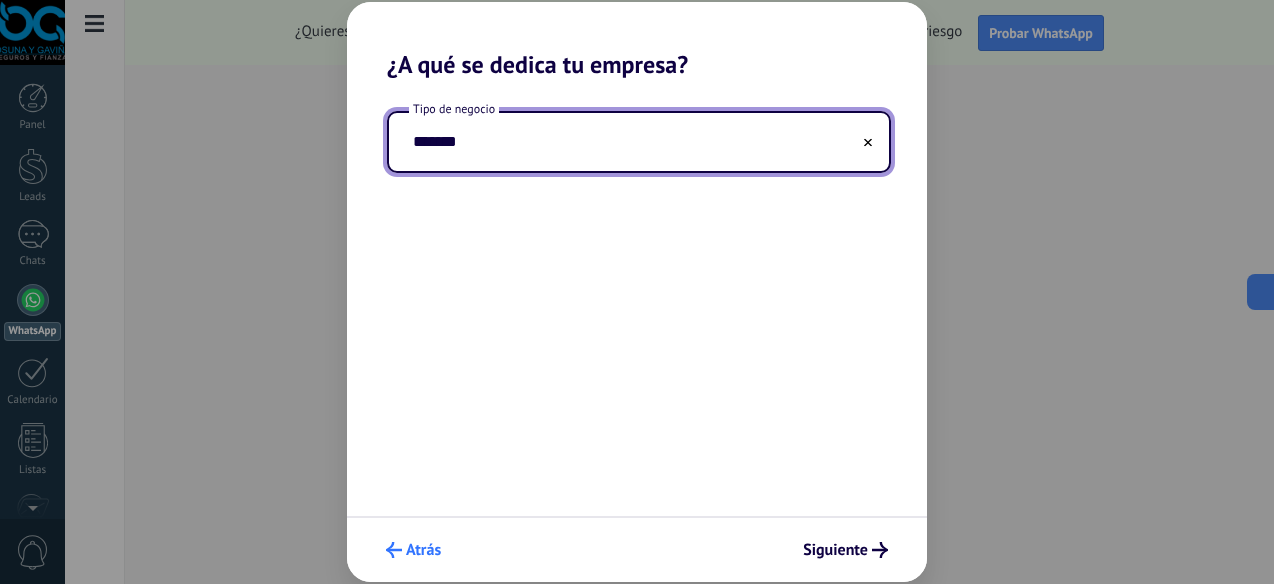 type on "*******" 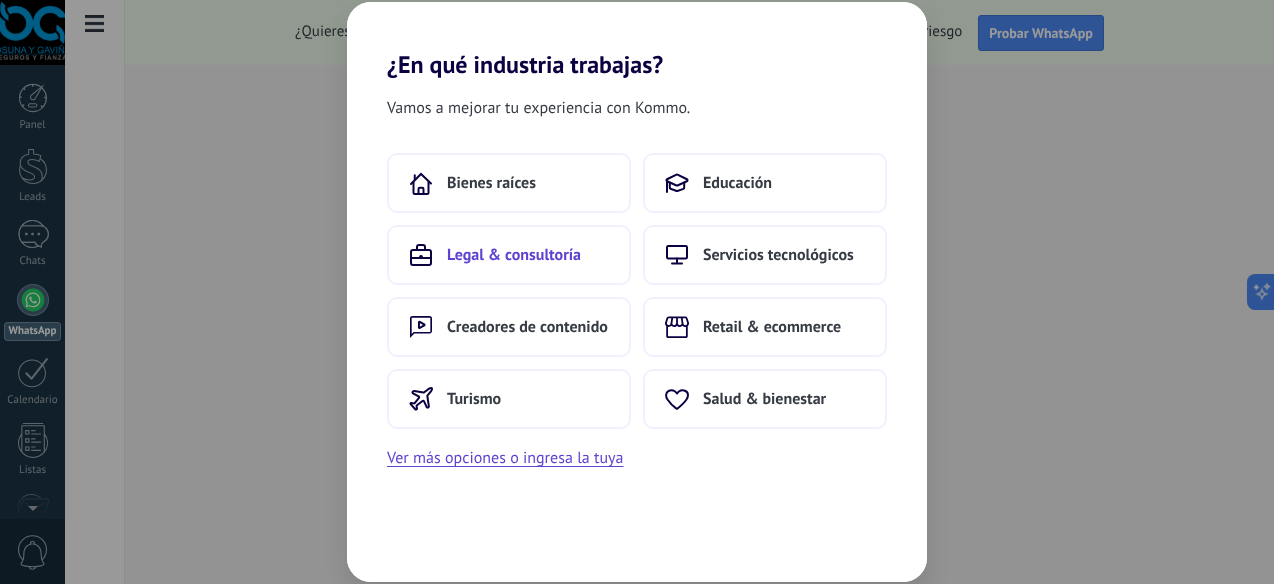 click on "Legal & consultoría" at bounding box center (491, 183) 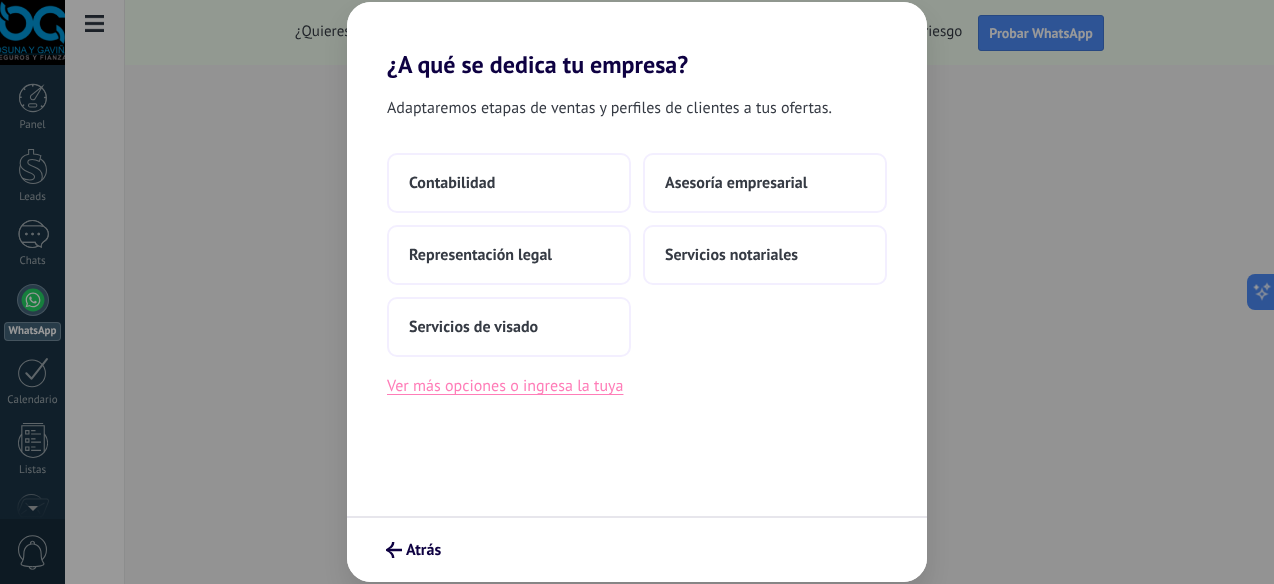 click on "Ver más opciones o ingresa la tuya" at bounding box center (505, 386) 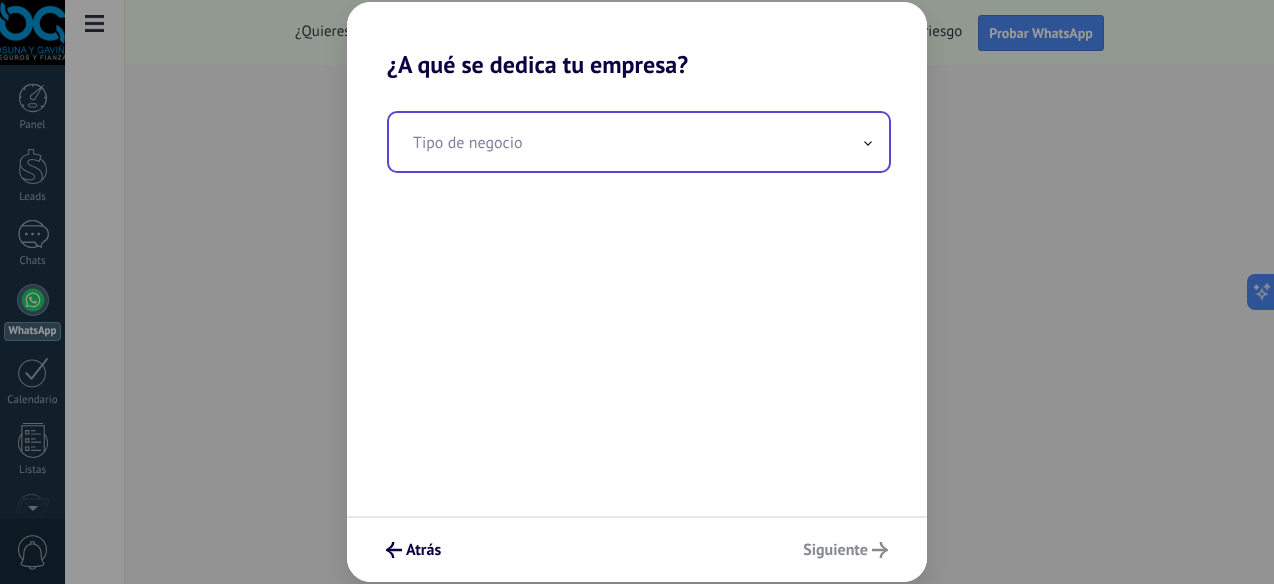 click at bounding box center [639, 142] 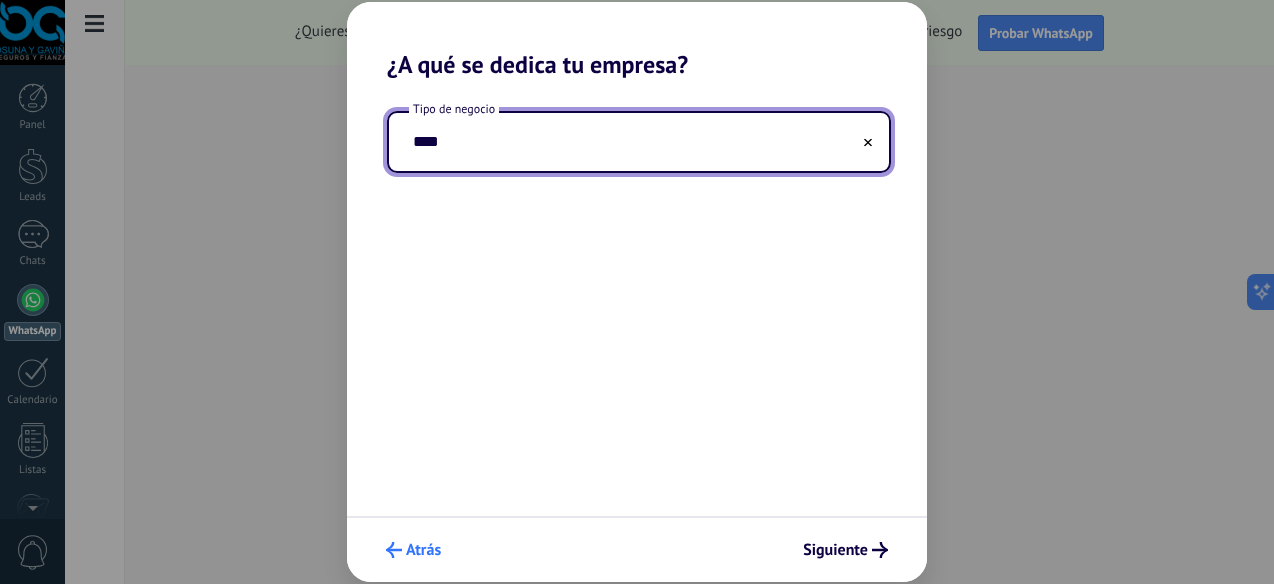 type on "****" 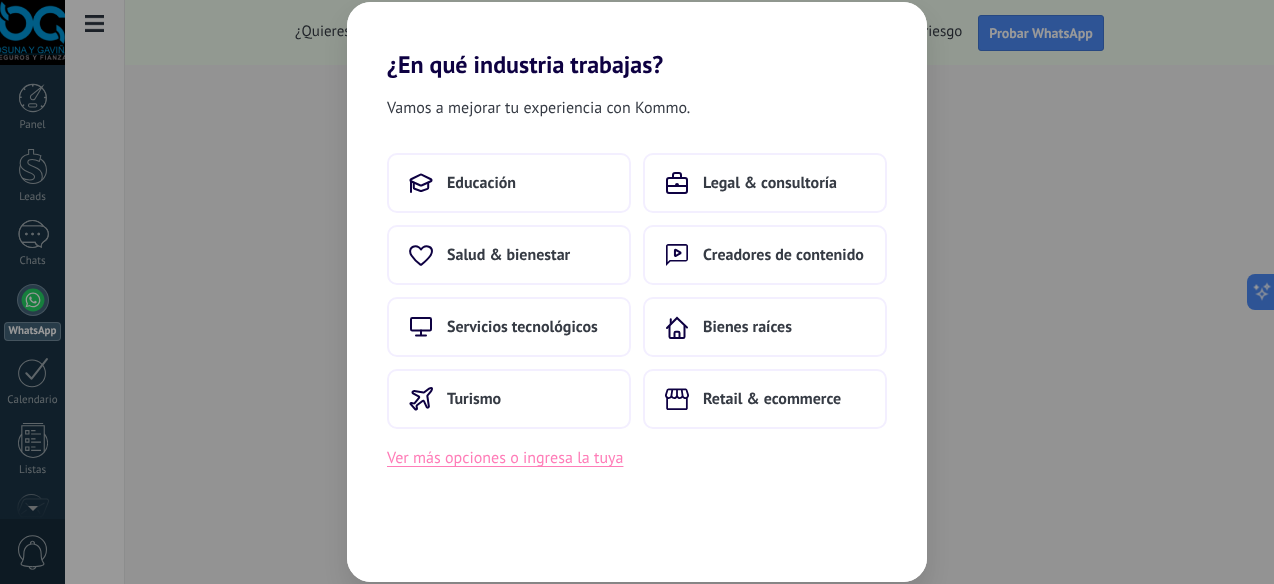 click on "Ver más opciones o ingresa la tuya" at bounding box center (505, 458) 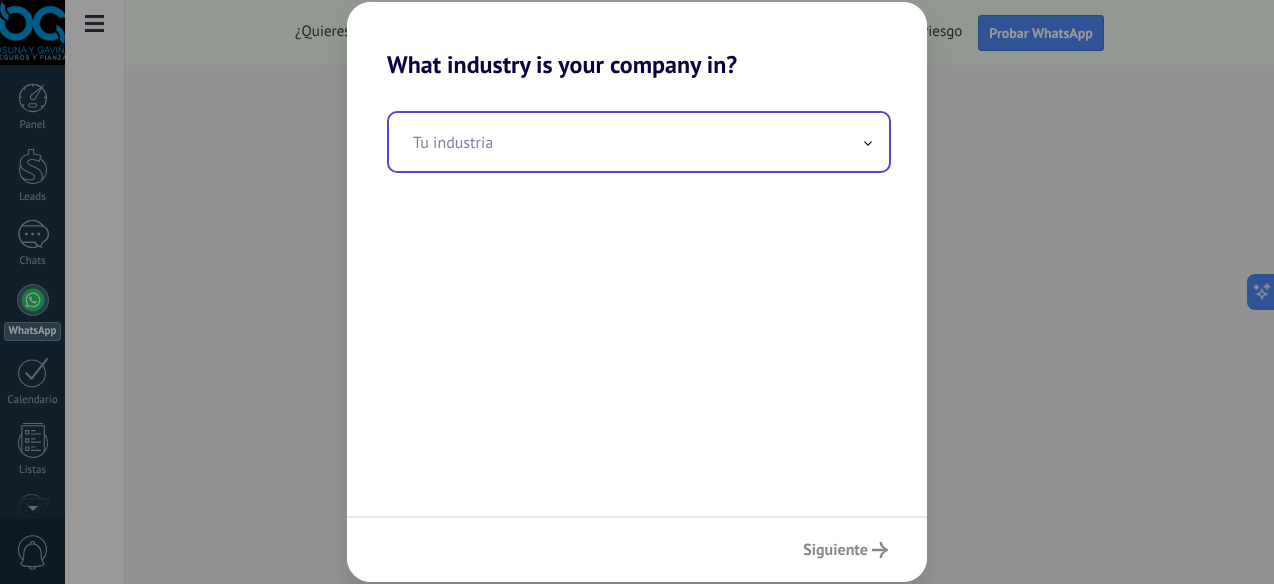 click at bounding box center (639, 142) 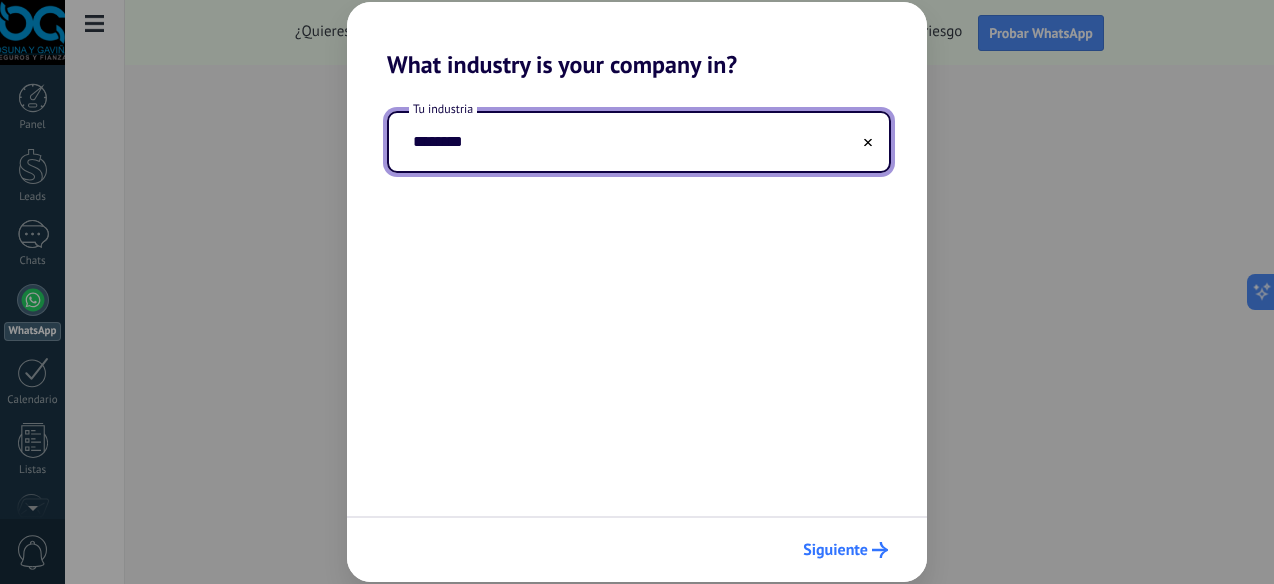 type on "*******" 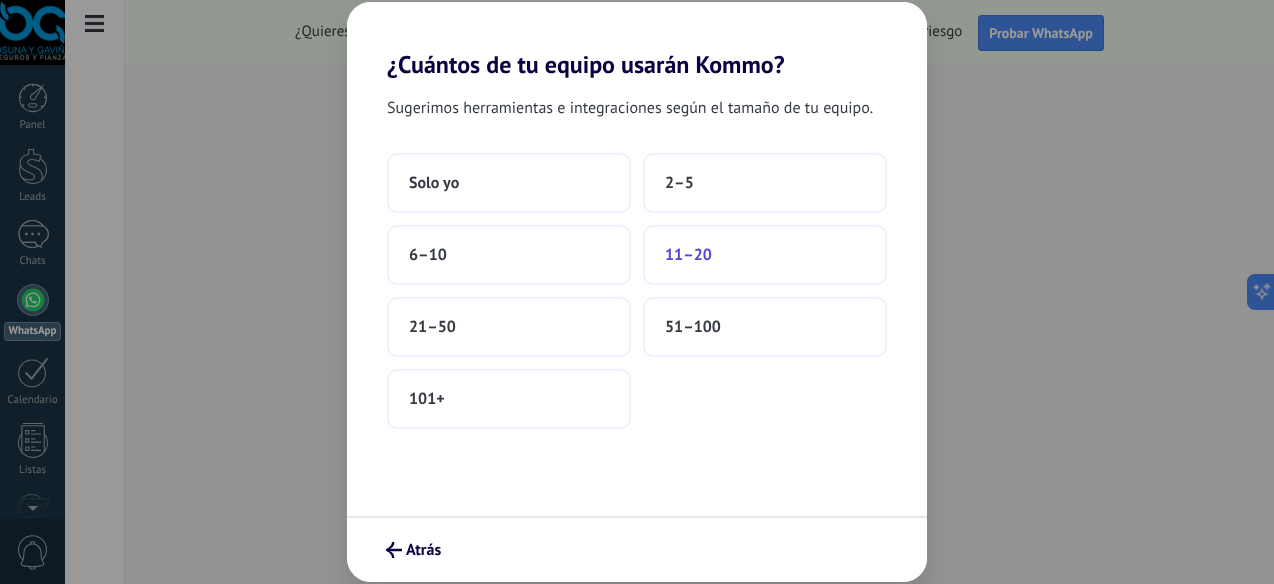 click on "11–20" at bounding box center (765, 255) 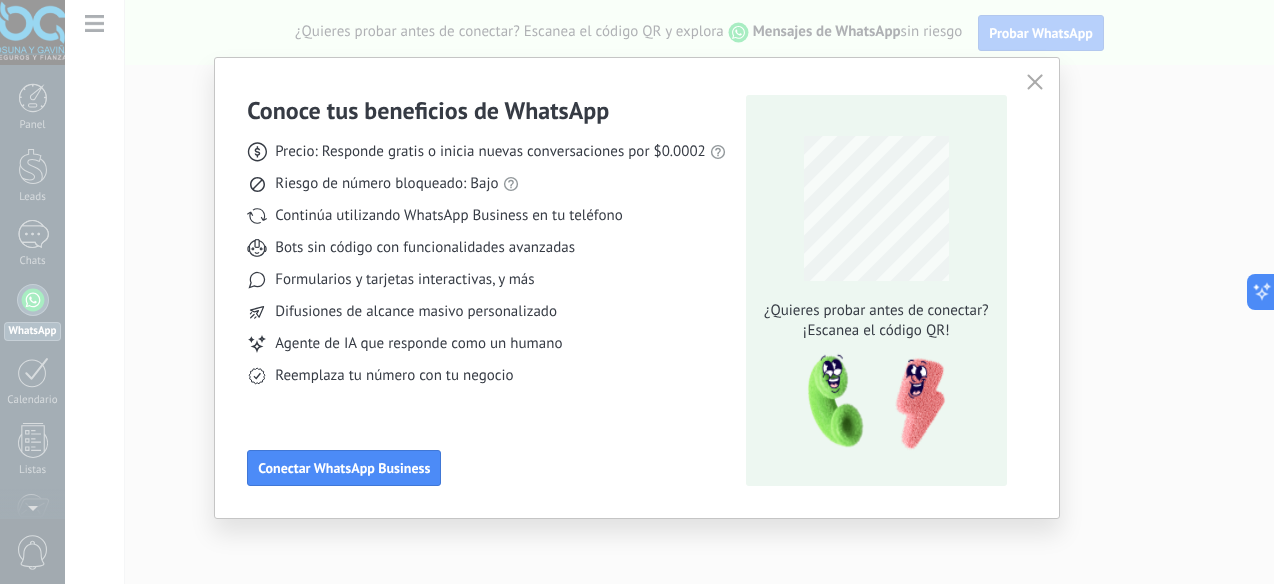 scroll, scrollTop: 0, scrollLeft: 0, axis: both 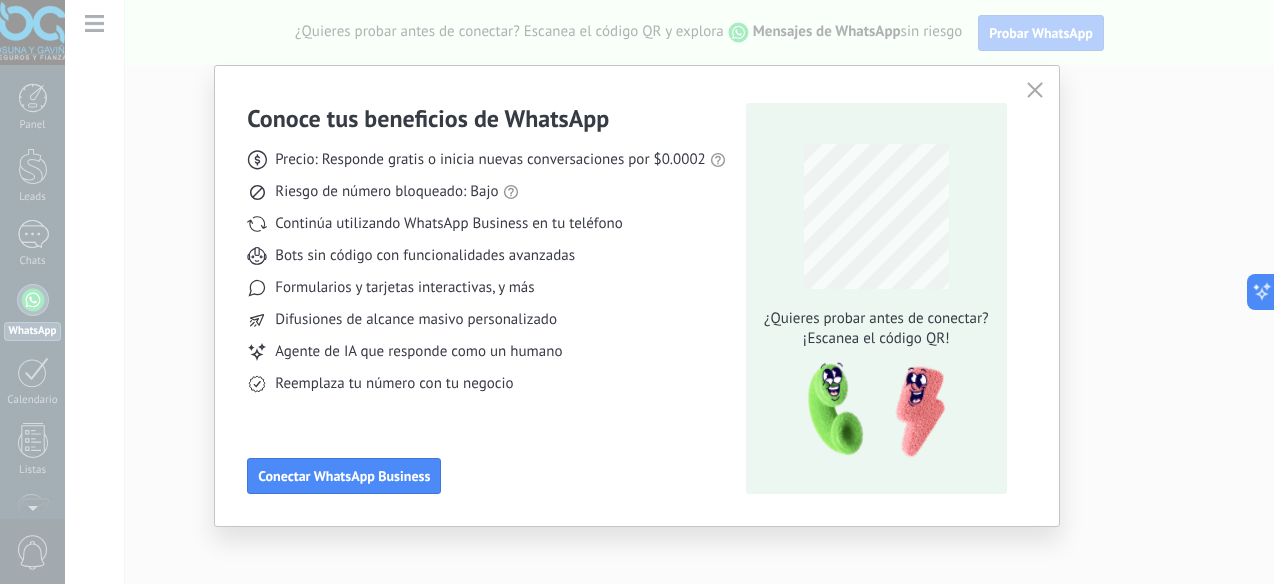 click at bounding box center (1035, 90) 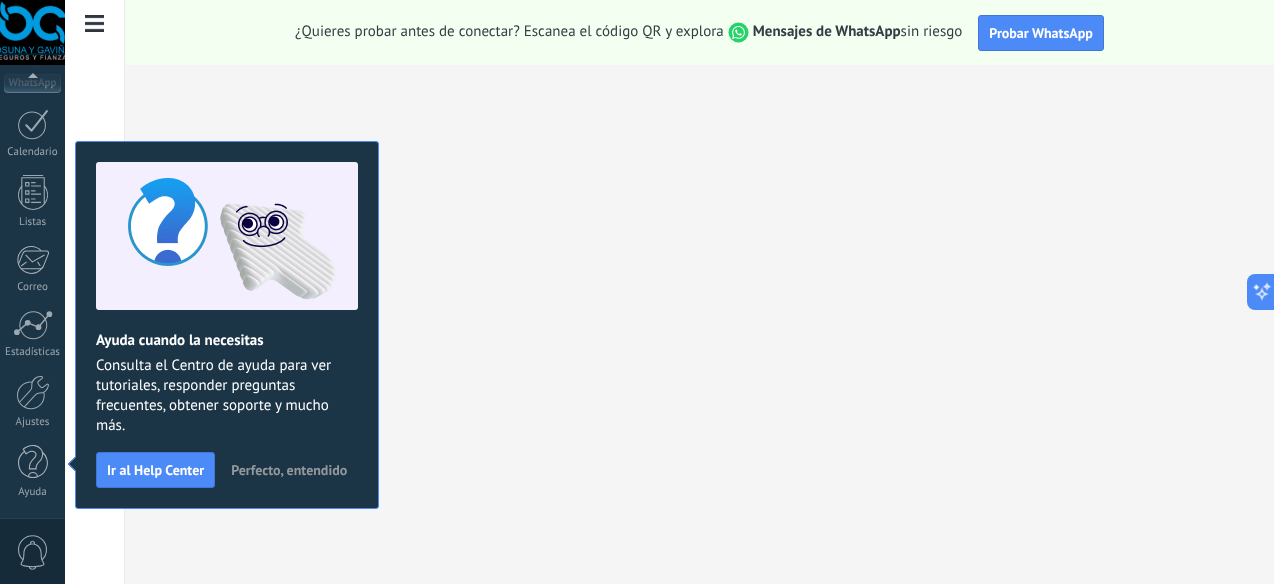 scroll, scrollTop: 0, scrollLeft: 0, axis: both 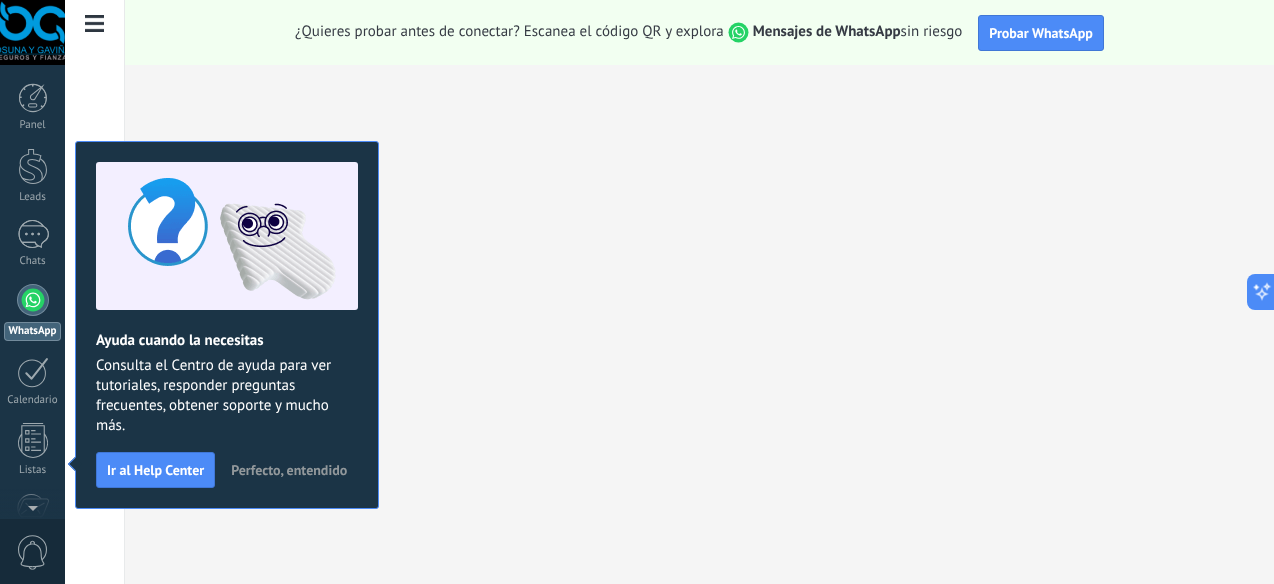click on "Perfecto, entendido" at bounding box center [289, 470] 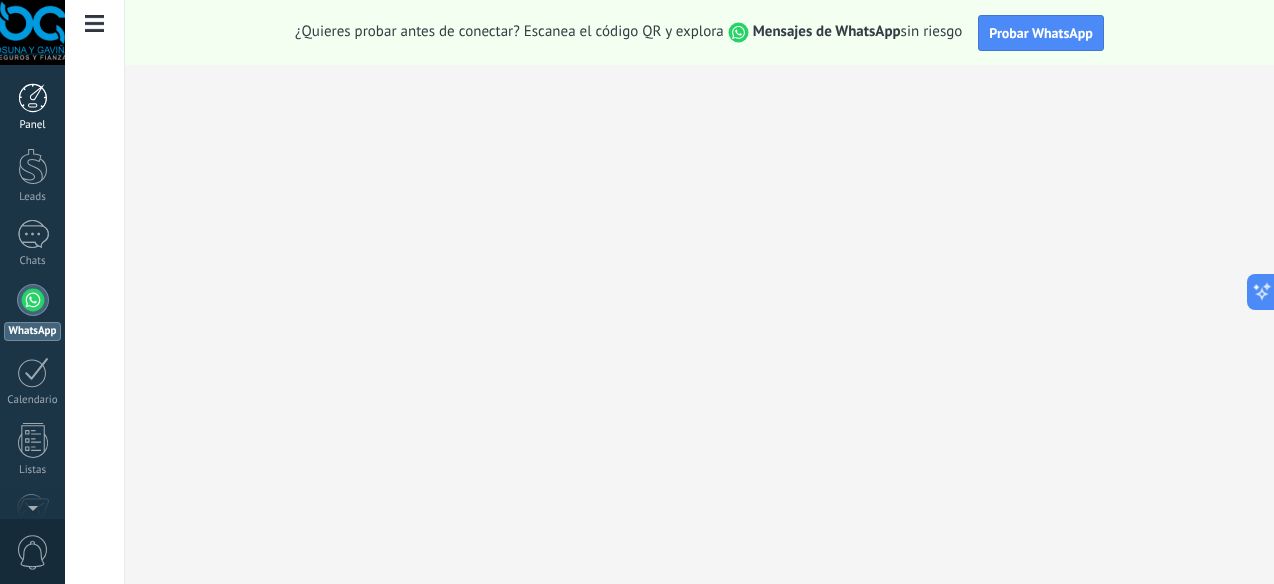 click at bounding box center [33, 98] 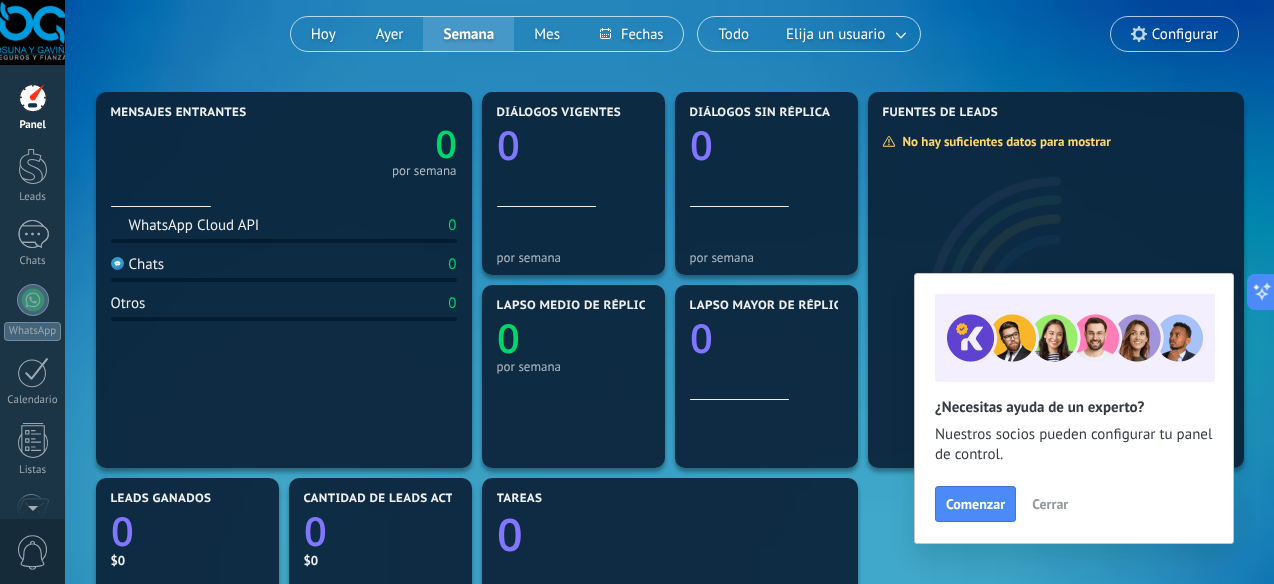 scroll, scrollTop: 168, scrollLeft: 0, axis: vertical 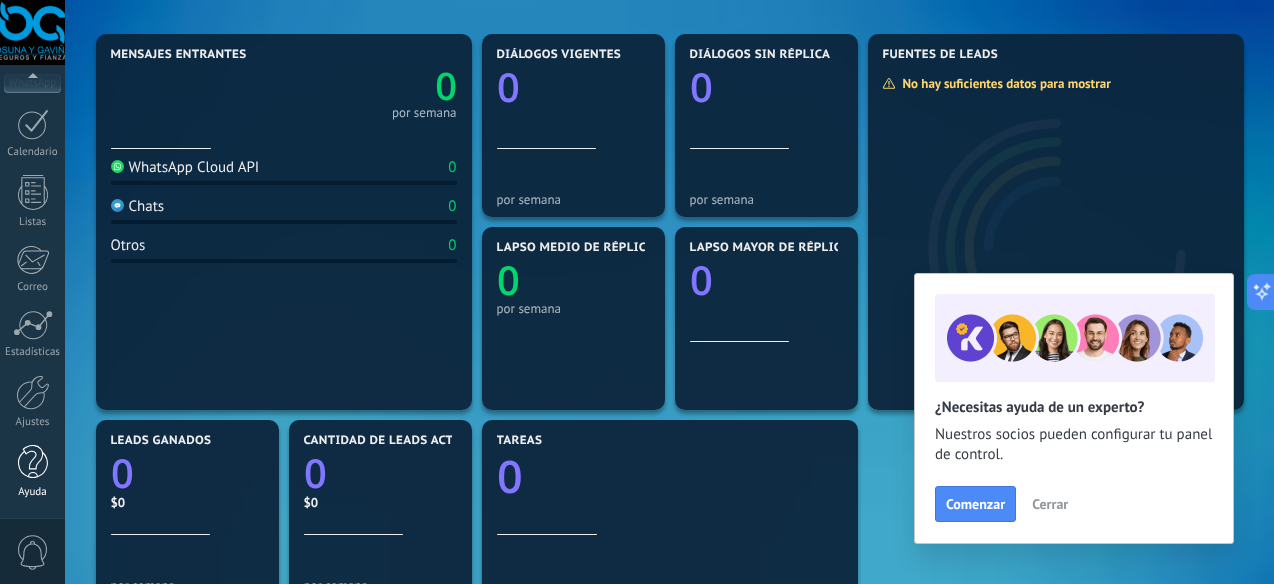 click at bounding box center (33, 462) 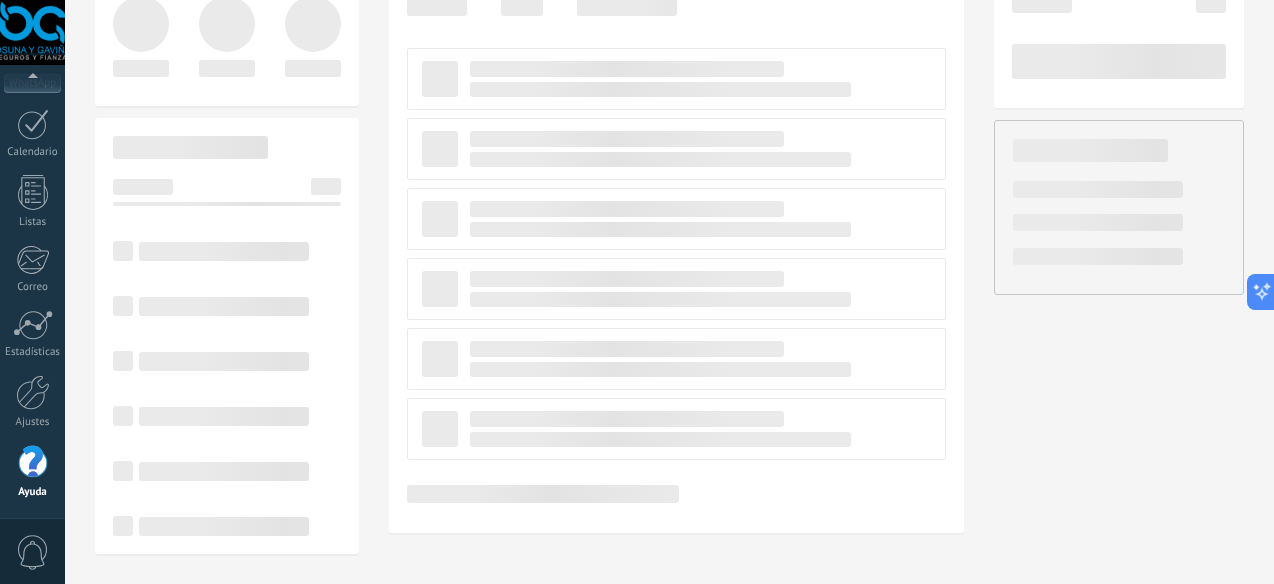 scroll, scrollTop: 0, scrollLeft: 0, axis: both 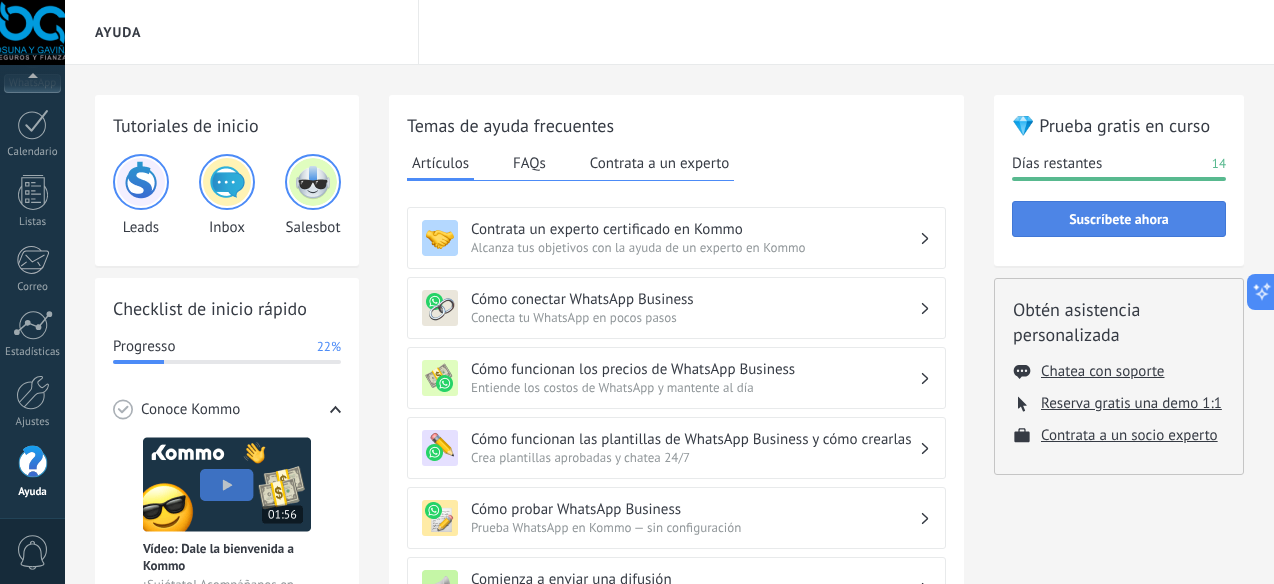 click on "Suscríbete ahora" at bounding box center [1119, 219] 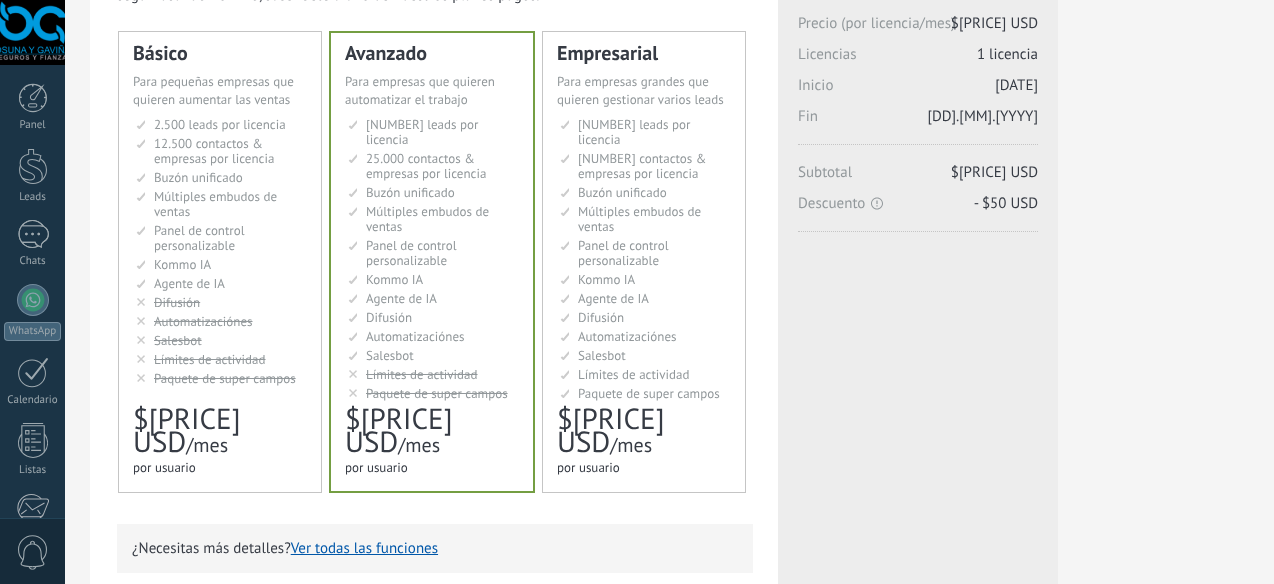 scroll, scrollTop: 139, scrollLeft: 0, axis: vertical 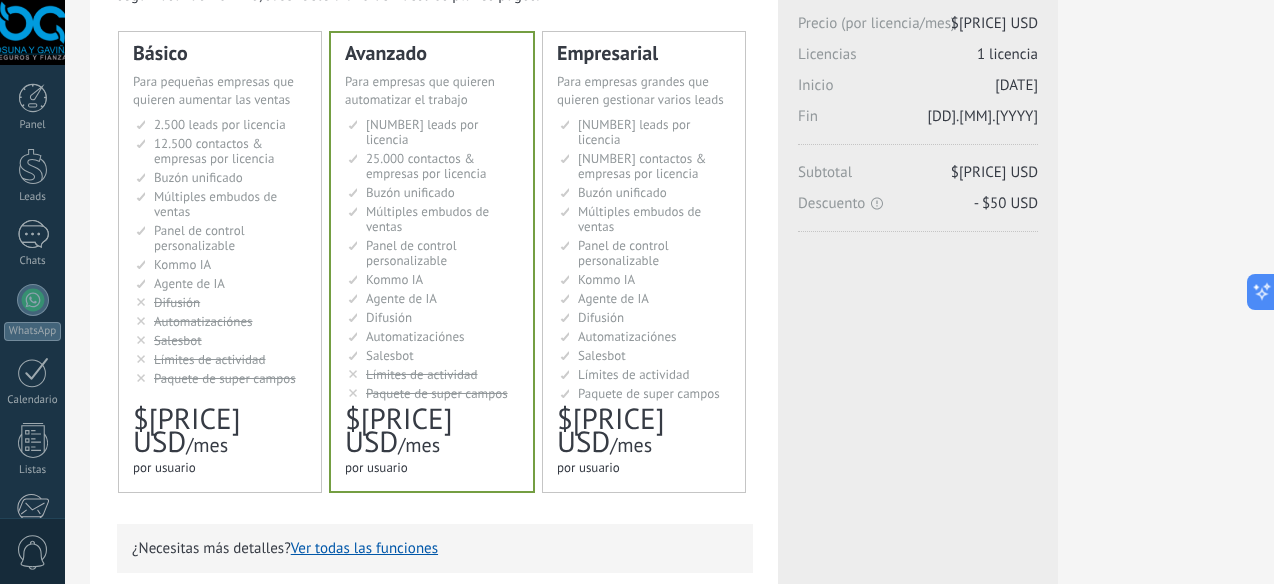 click on "Básico
Для увеличения продаж в малом бизнесе
For small businesses that want to boost sales quickly
Para pequeñas empresas que quieren aumentar las ventas
对于数量较少的小型销售团队
Para pequenos negócios que querem aumentar suas vendas
Untuk bisnis kecil yang ingin meningkatkan penjualan dengan cepat
Küçük işletmelerin satışlarını hızlandırması için
[NUMBER] сделок на место
[NUMBER] leads per seat
[NUMBER] leads por licencia
[TEXT]
[NUMBER] leads por licença
[NUMBER] lead per slot
Lisans başına [NUMBER] müşteri
[NUMBER] контактов & компаний на место
[NUMBER] contacts & companies per seat
[NUMBER] contactos & empresas por licencia" at bounding box center [220, 262] 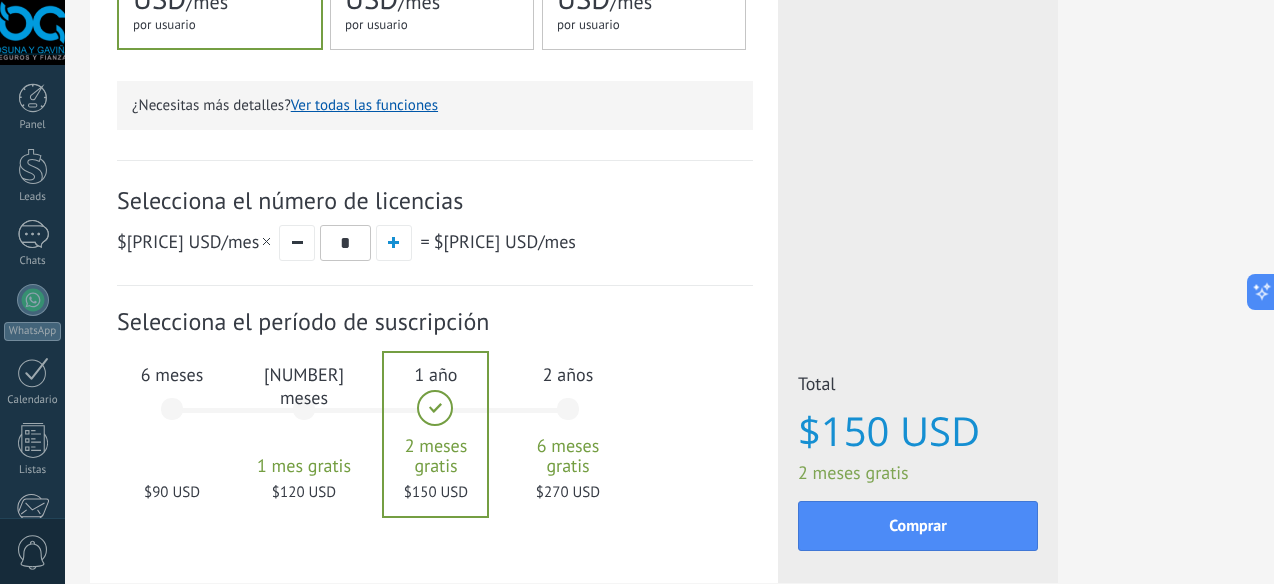 scroll, scrollTop: 586, scrollLeft: 0, axis: vertical 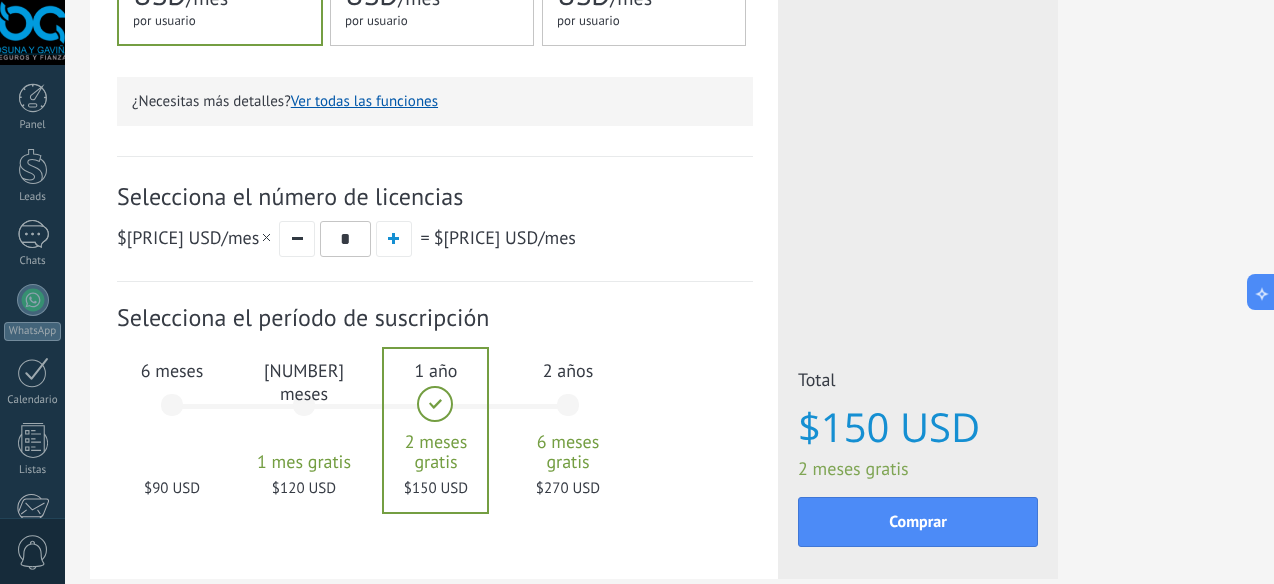 click on "6 meses
[PRICE] USD" at bounding box center (172, 414) 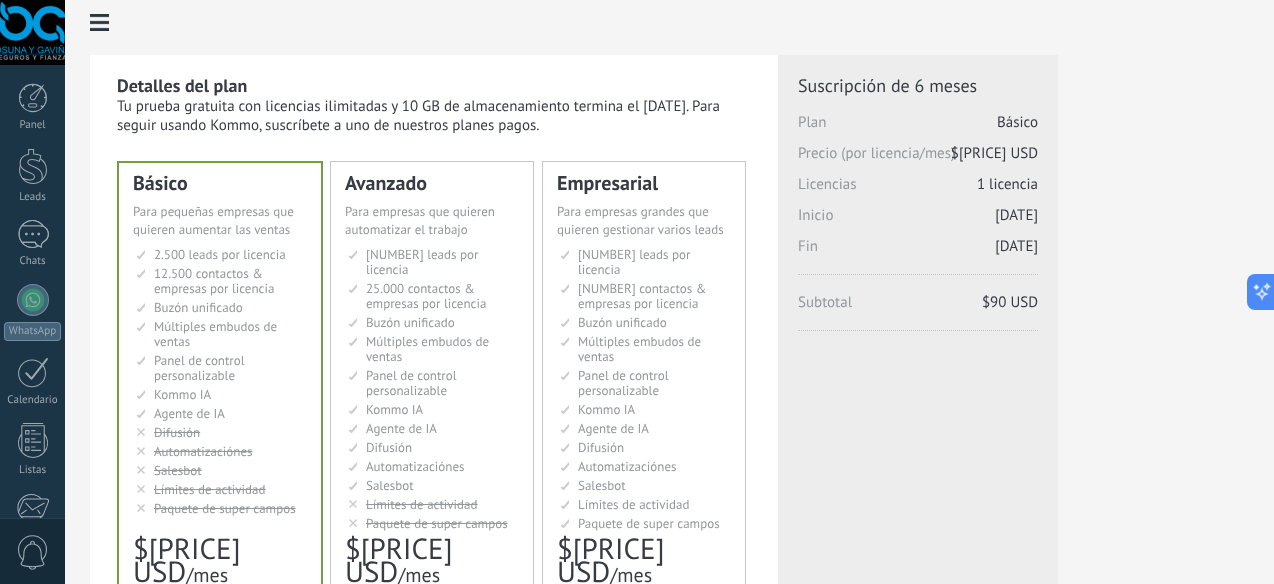scroll, scrollTop: 1, scrollLeft: 0, axis: vertical 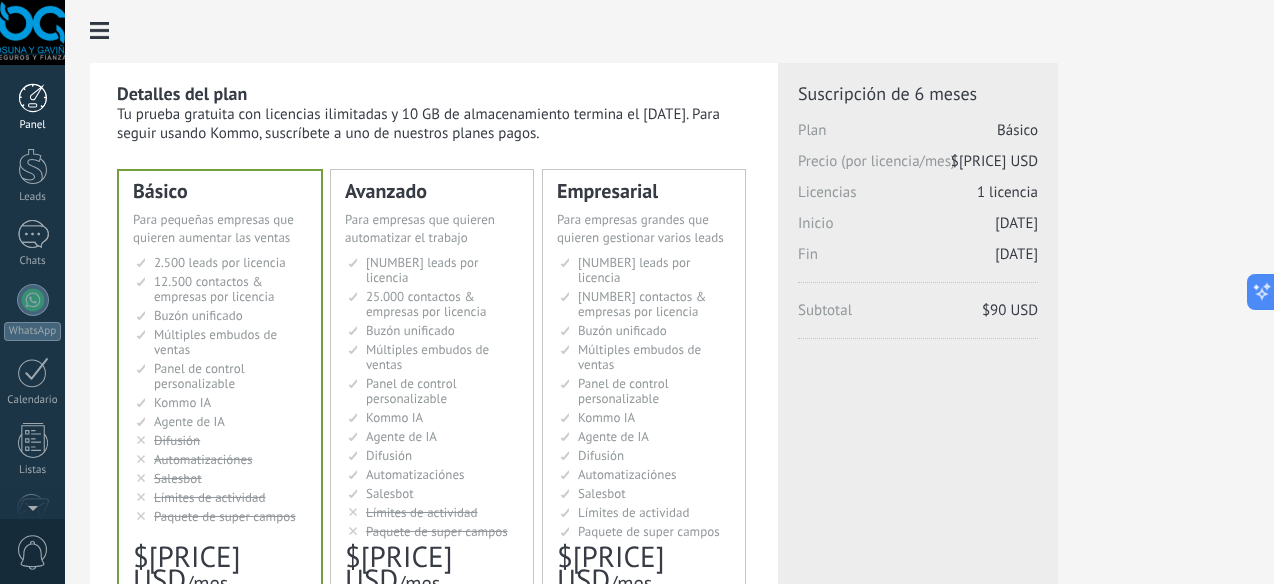 click at bounding box center [33, 98] 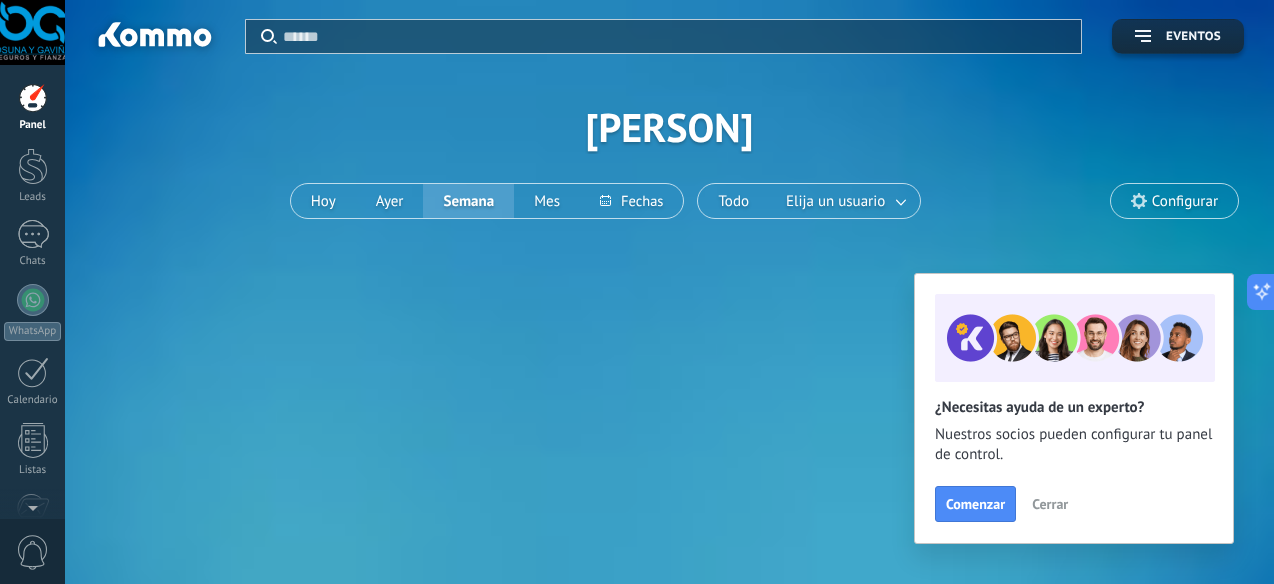 scroll, scrollTop: 0, scrollLeft: 0, axis: both 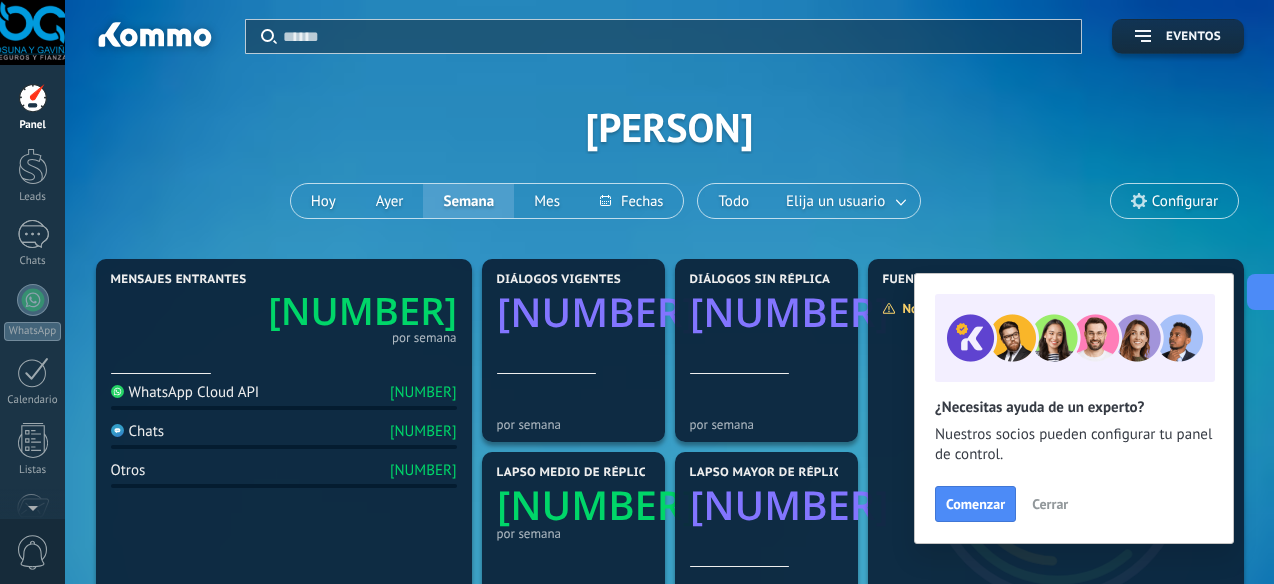 click at bounding box center (32, 32) 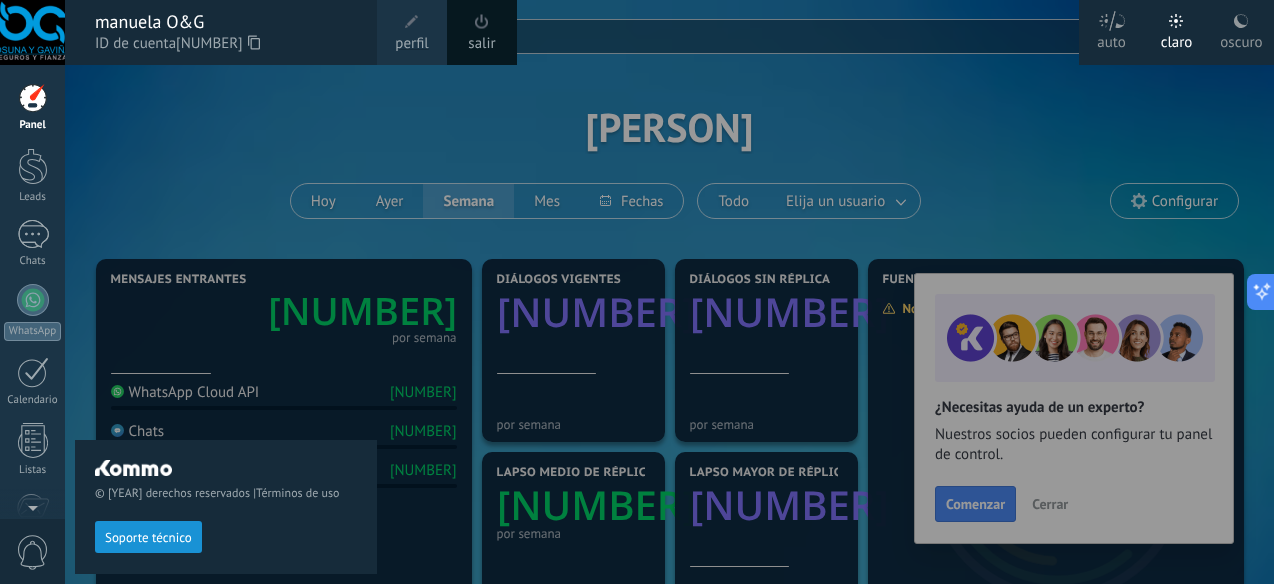 click on "© [YEAR] derechos reservados | Términos de uso
Soporte técnico" at bounding box center (226, 324) 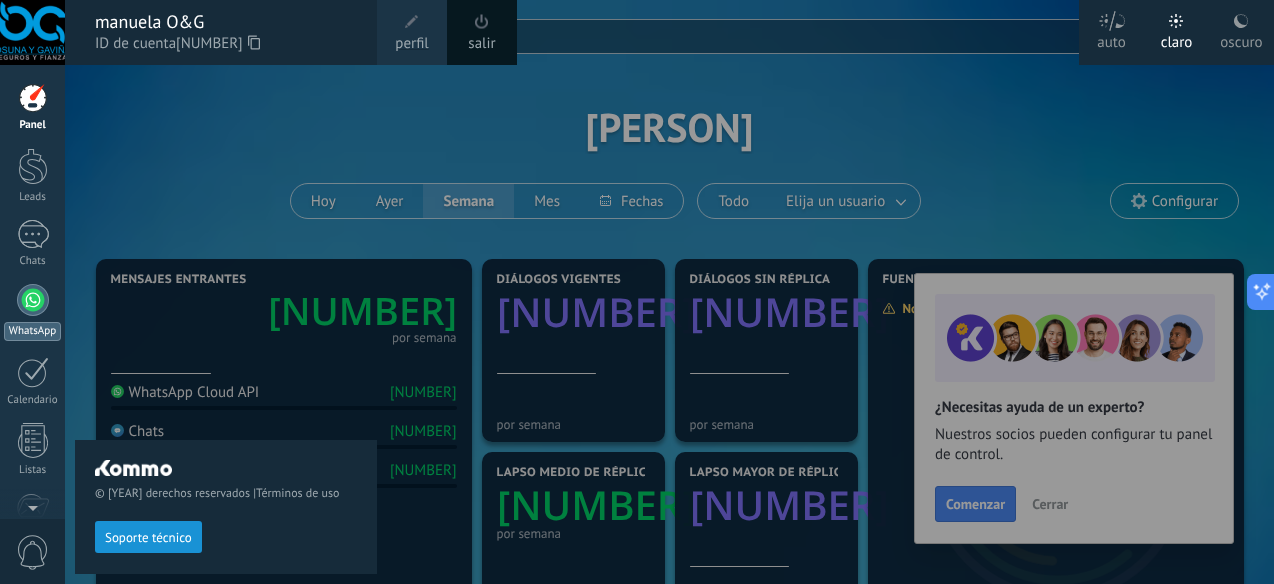 click at bounding box center (33, 300) 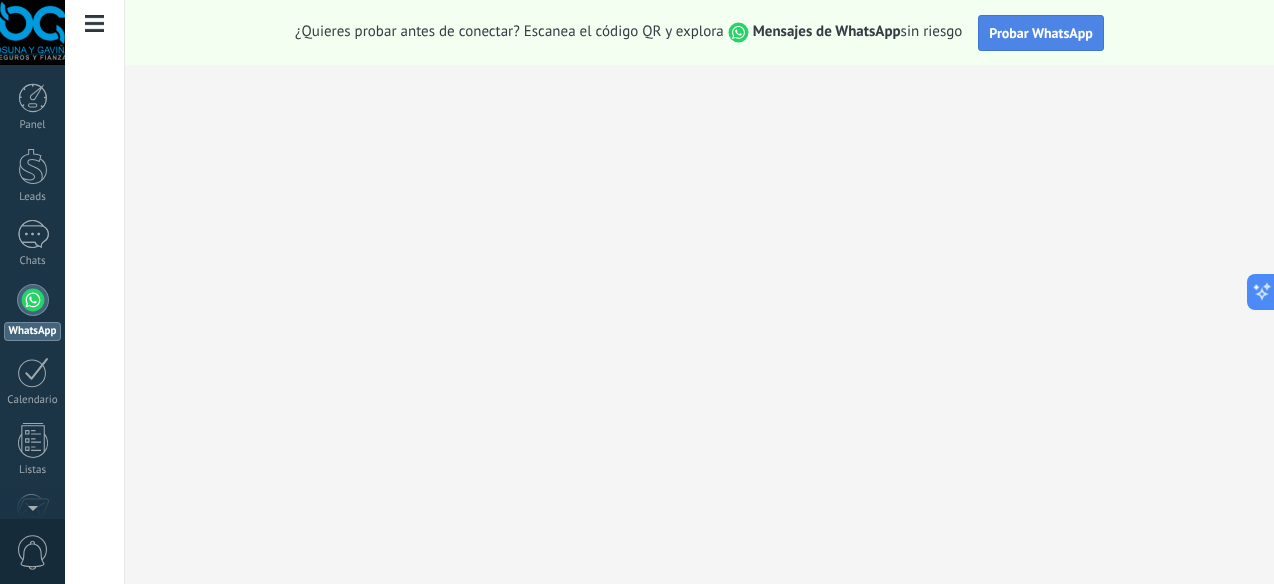 click on "Probar WhatsApp" at bounding box center (1041, 33) 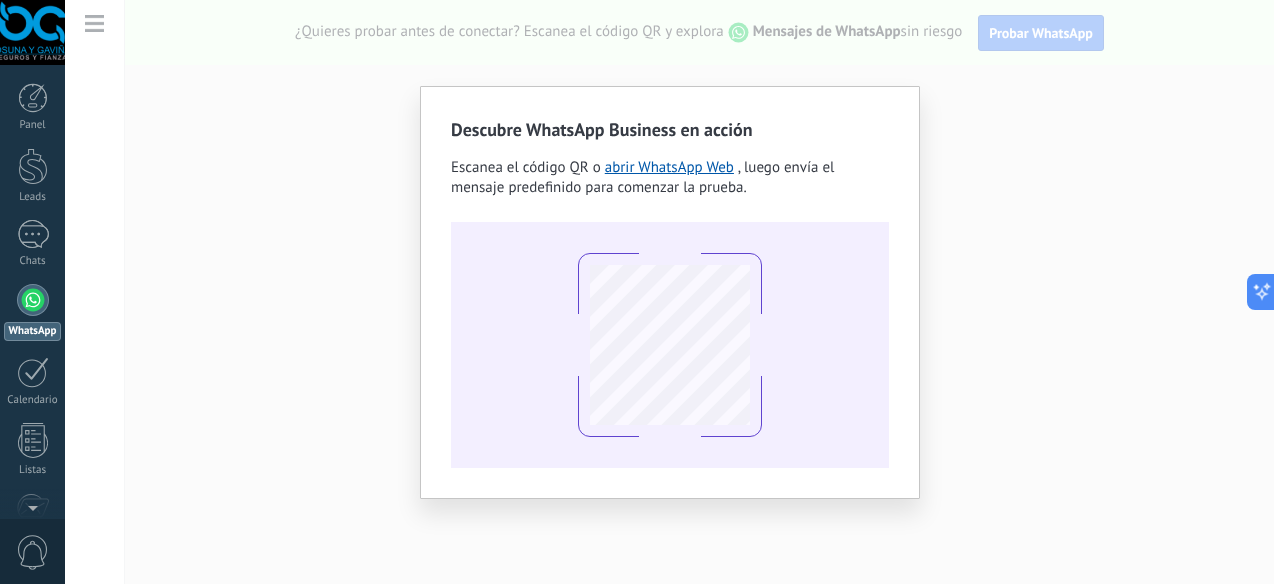 click on "Descubre WhatsApp Business en acción Escanea el código QR o abrir WhatsApp Web , luego envía el mensaje predefinido para comenzar la prueba." at bounding box center (669, 292) 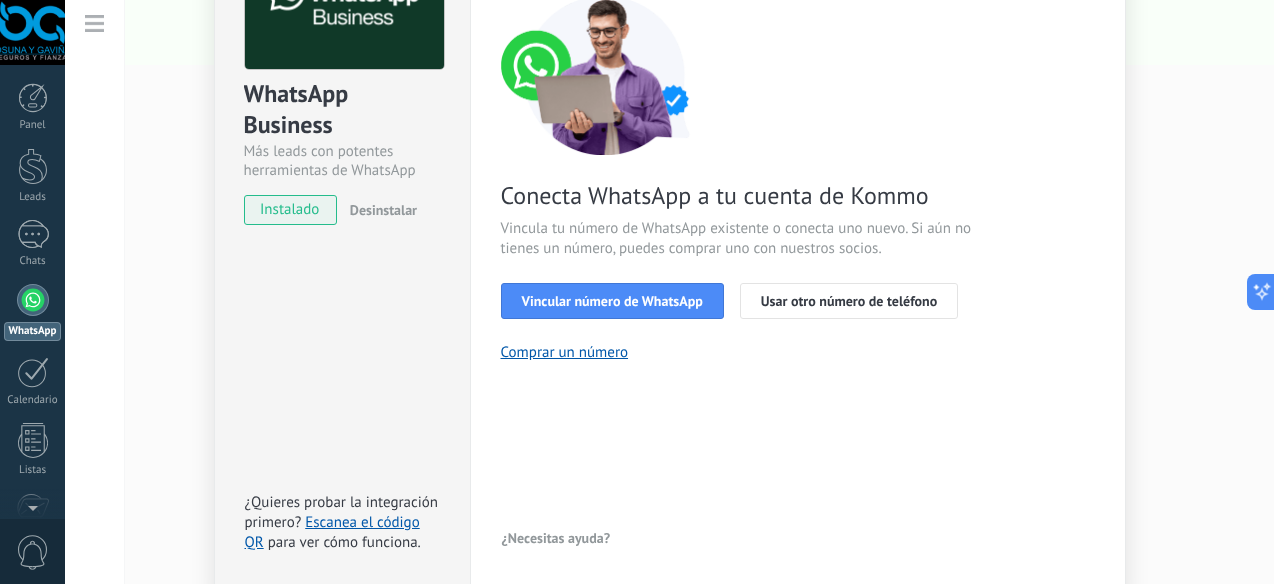 scroll, scrollTop: 168, scrollLeft: 0, axis: vertical 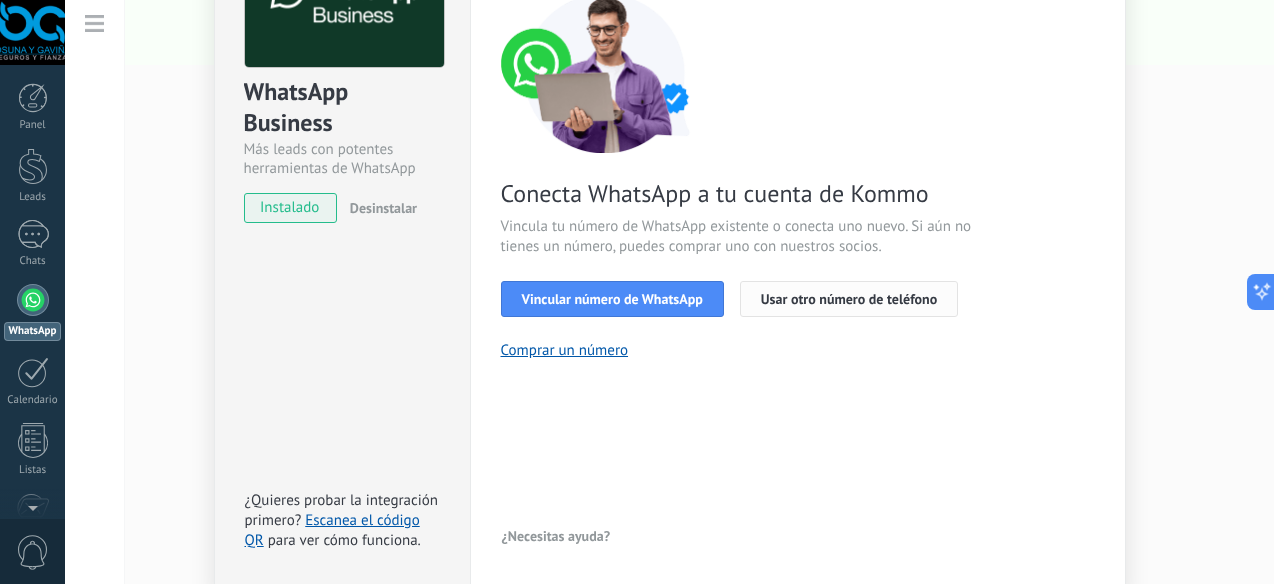 click on "Usar otro número de teléfono" at bounding box center [849, 299] 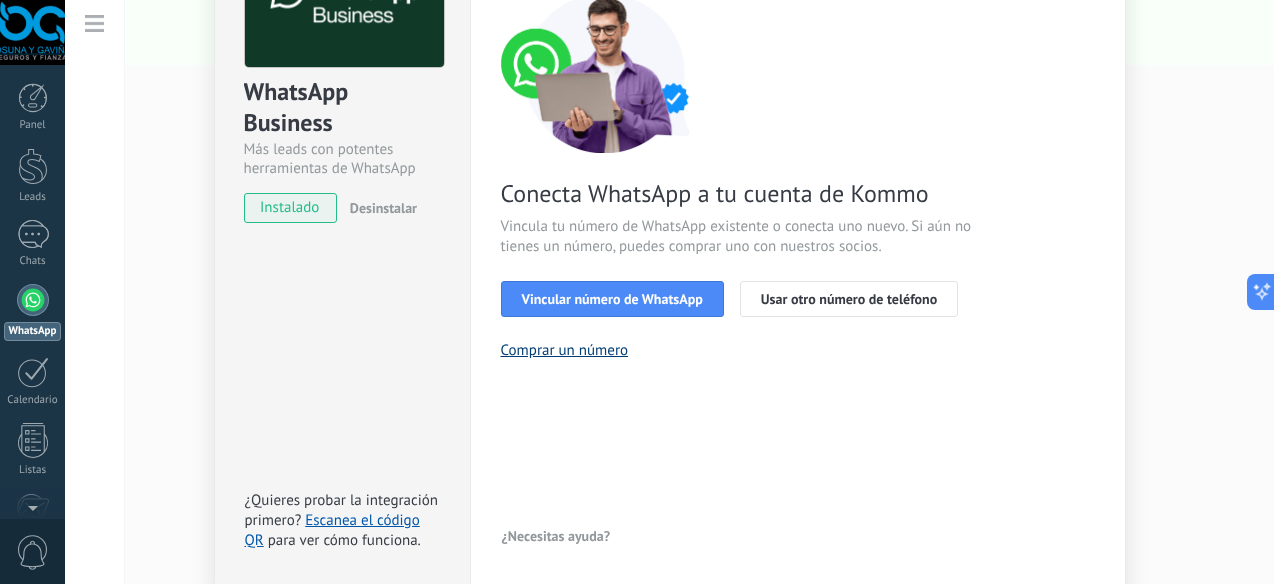click on "Comprar un número" at bounding box center (565, 350) 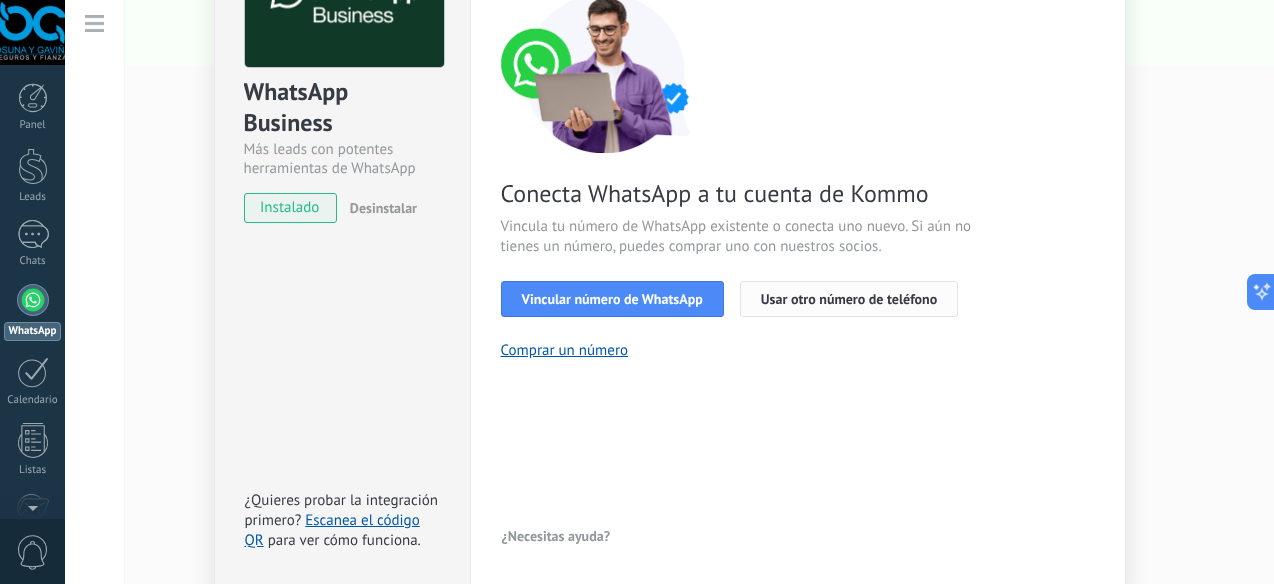 click on "Usar otro número de teléfono" at bounding box center (849, 299) 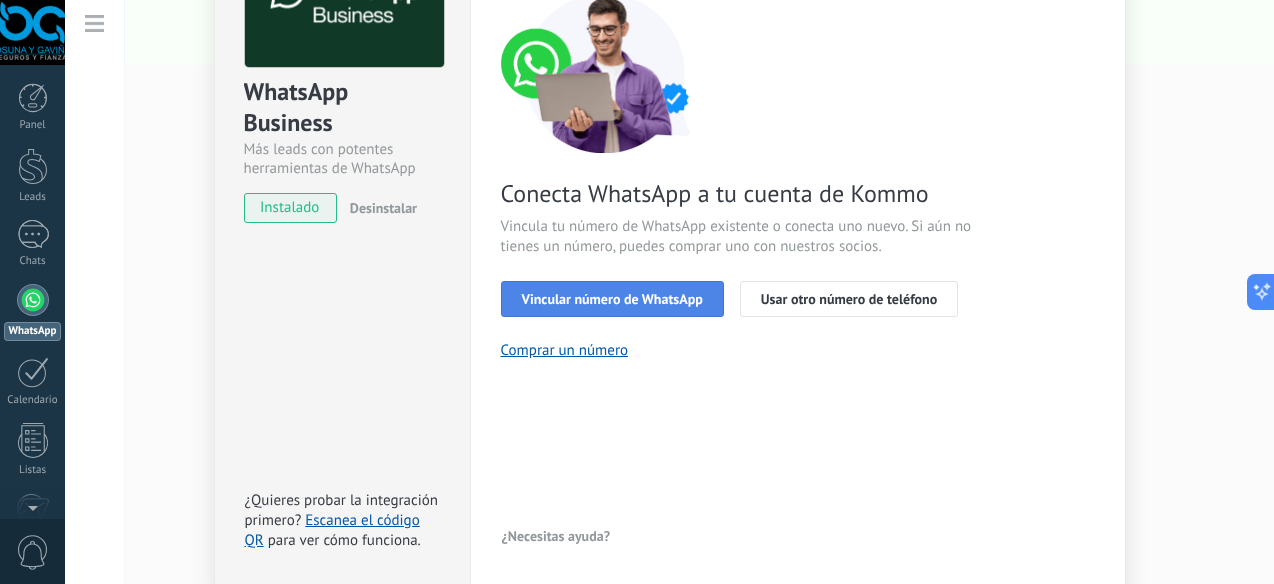 click on "Vincular número de WhatsApp" at bounding box center (612, 299) 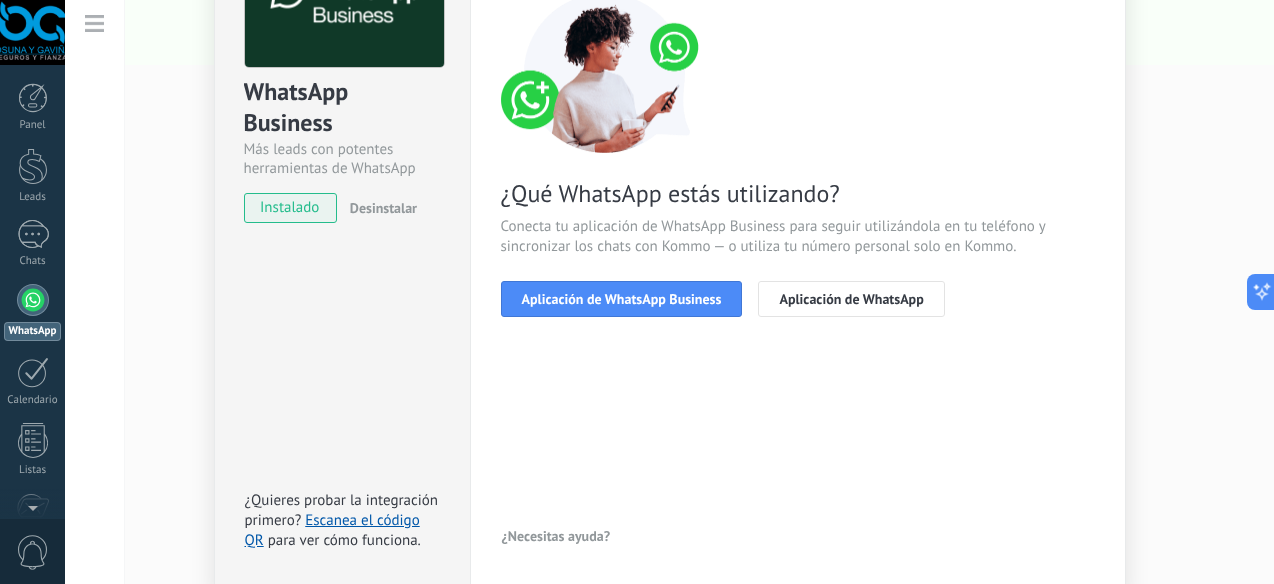 scroll, scrollTop: 246, scrollLeft: 0, axis: vertical 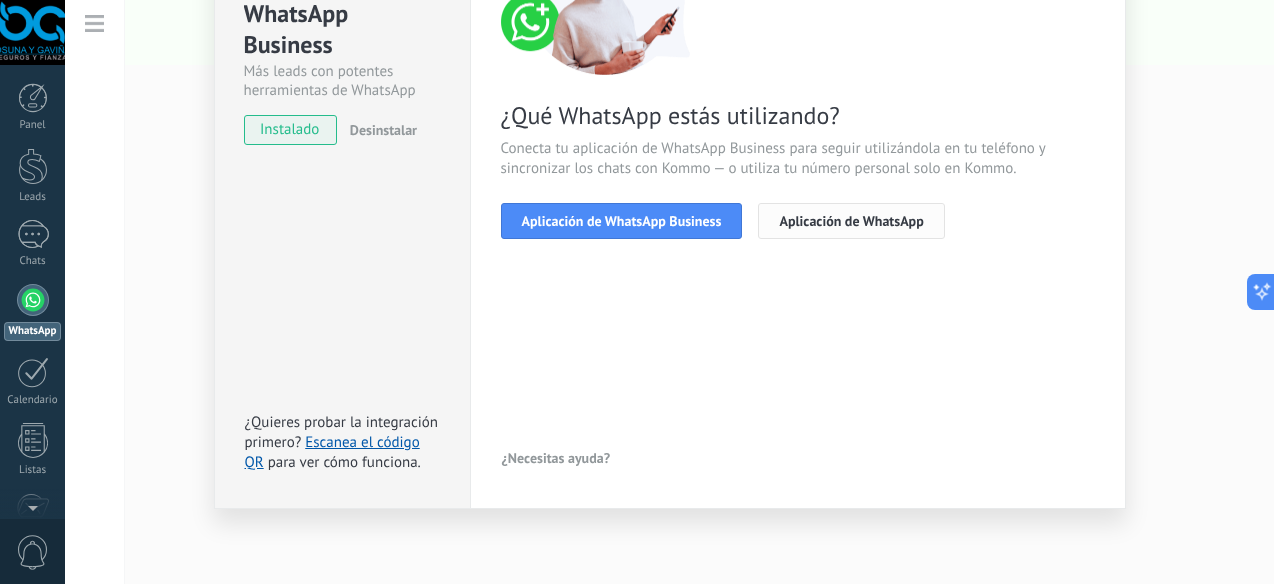 click on "Aplicación de WhatsApp" at bounding box center [851, 221] 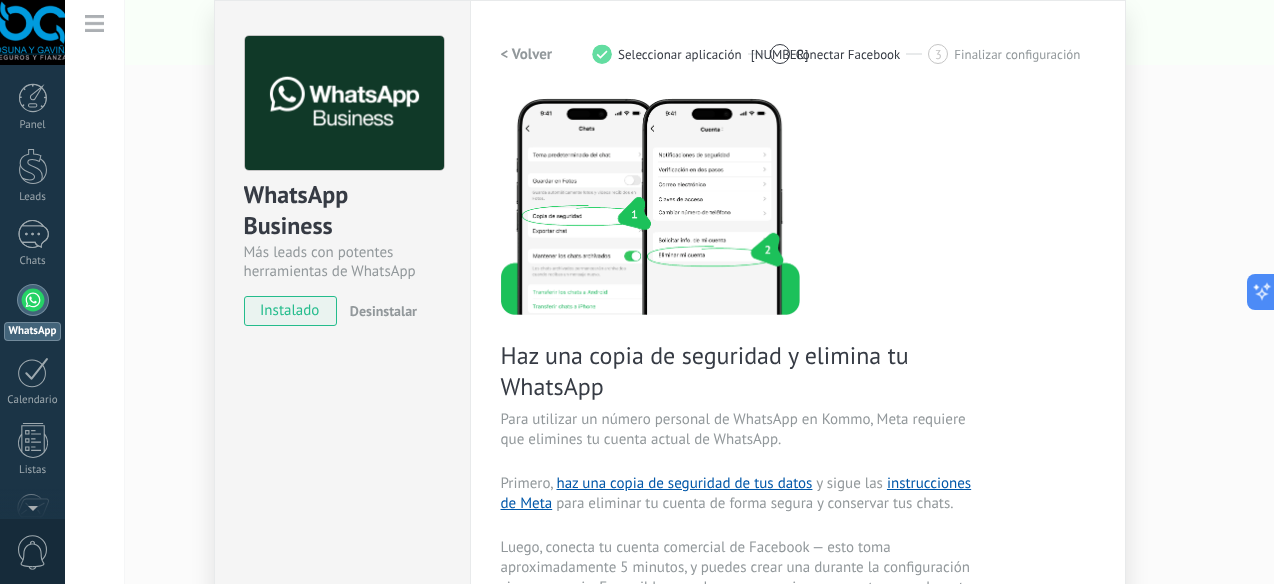 scroll, scrollTop: 0, scrollLeft: 0, axis: both 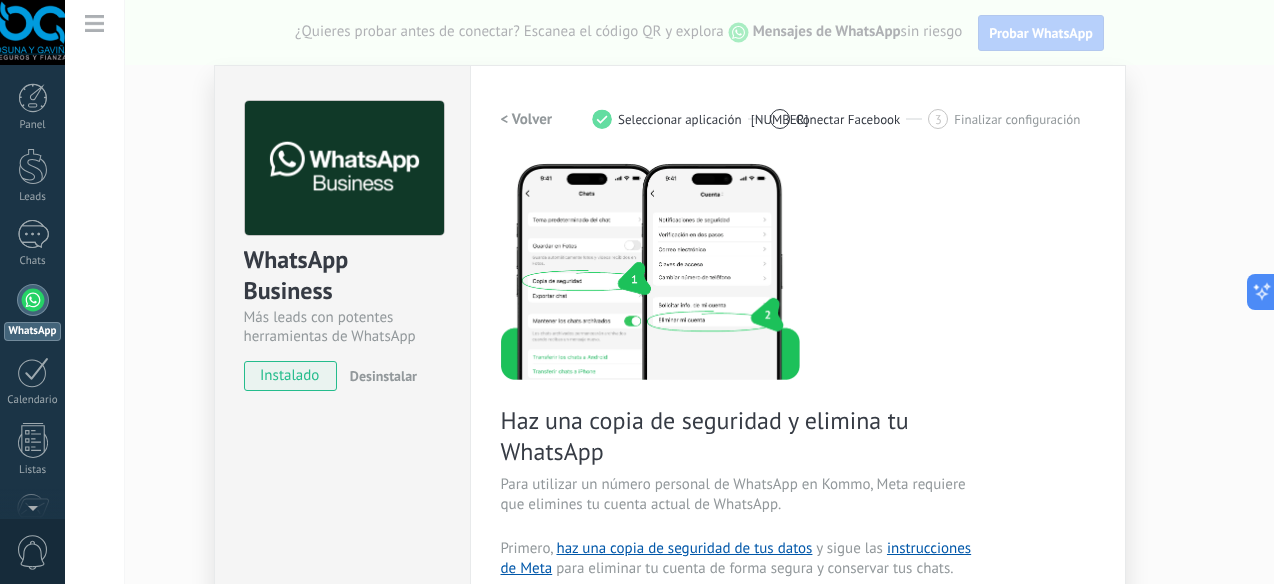 click on "WhatsApp Business Más leads con potentes herramientas de WhatsApp instalado Desinstalar ¿Quieres probar la integración primero?   Escanea el código QR   para ver cómo funciona. Configuraciones Autorizaciones This tab logs the users who have granted integration access to this account. If you want to to remove a user's ability to send requests to the account on behalf of this integration, you can revoke access. If access is revoked from all users, the integration will stop working. This app is installed, but no one has given it access yet. WhatsApp Cloud API más _:   Guardar  < Volver 1 Seleccionar aplicación 2 Conectar Facebook  3 Finalizar configuración Haz una copia de seguridad y elimina tu WhatsApp Para utilizar un número personal de WhatsApp en Kommo, Meta requiere que elimines tu cuenta actual de WhatsApp. Primero,   haz una copia de seguridad de tus datos   y sigue las   instrucciones de Meta   para eliminar tu cuenta de forma segura y conservar tus chats. Continuar con Facebook" at bounding box center (669, 292) 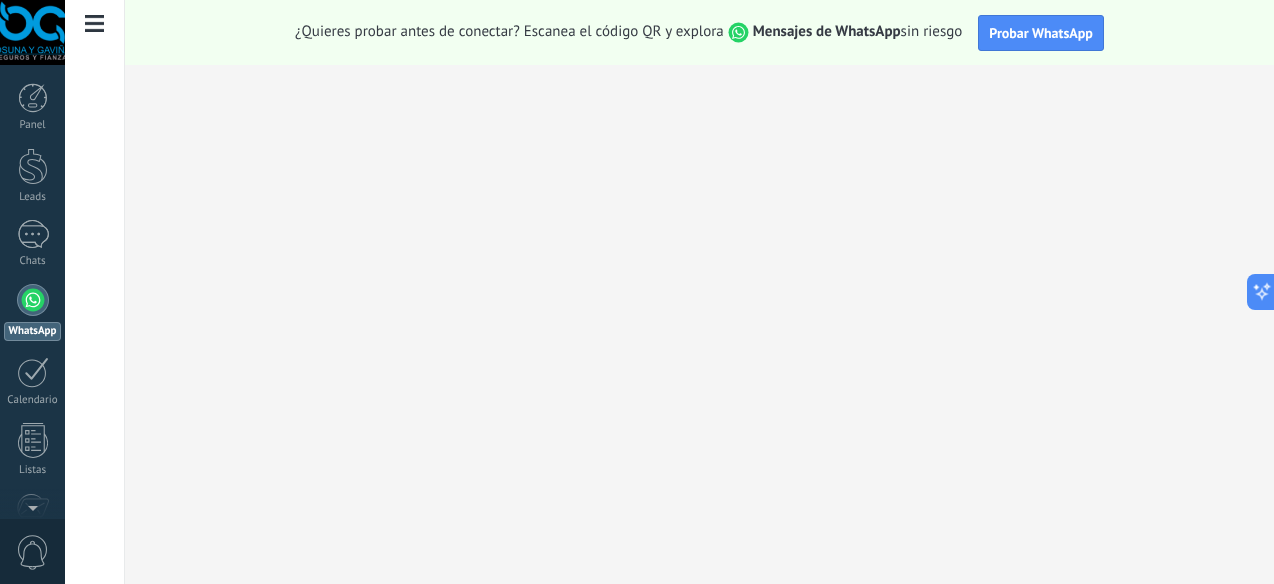 click at bounding box center (32, 32) 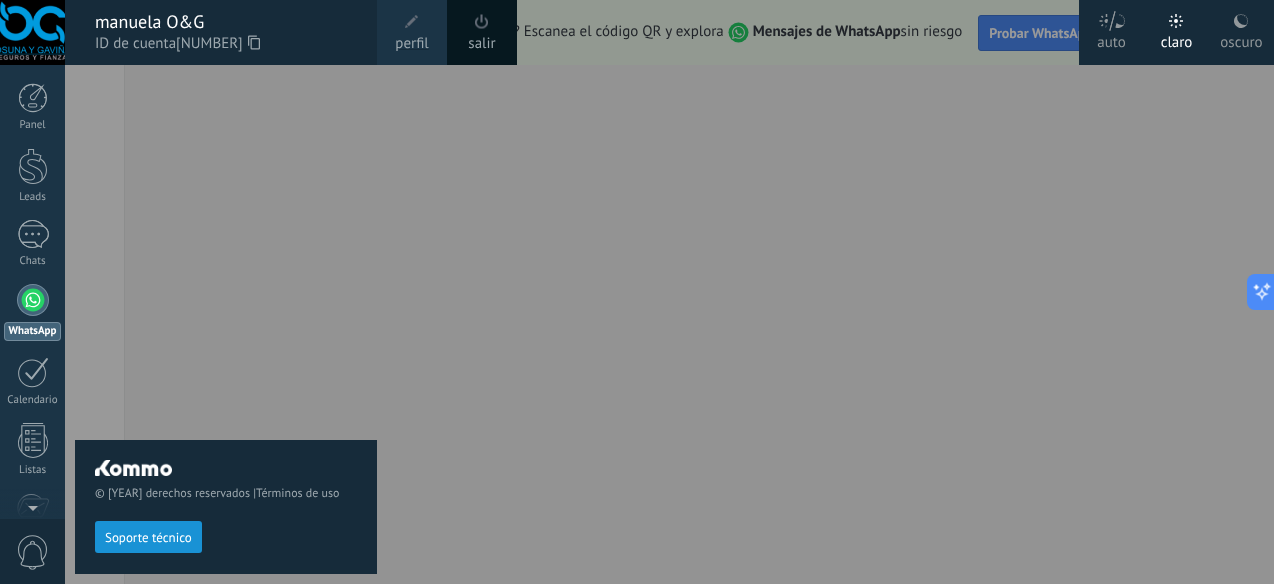 click on "salir" at bounding box center [482, 32] 